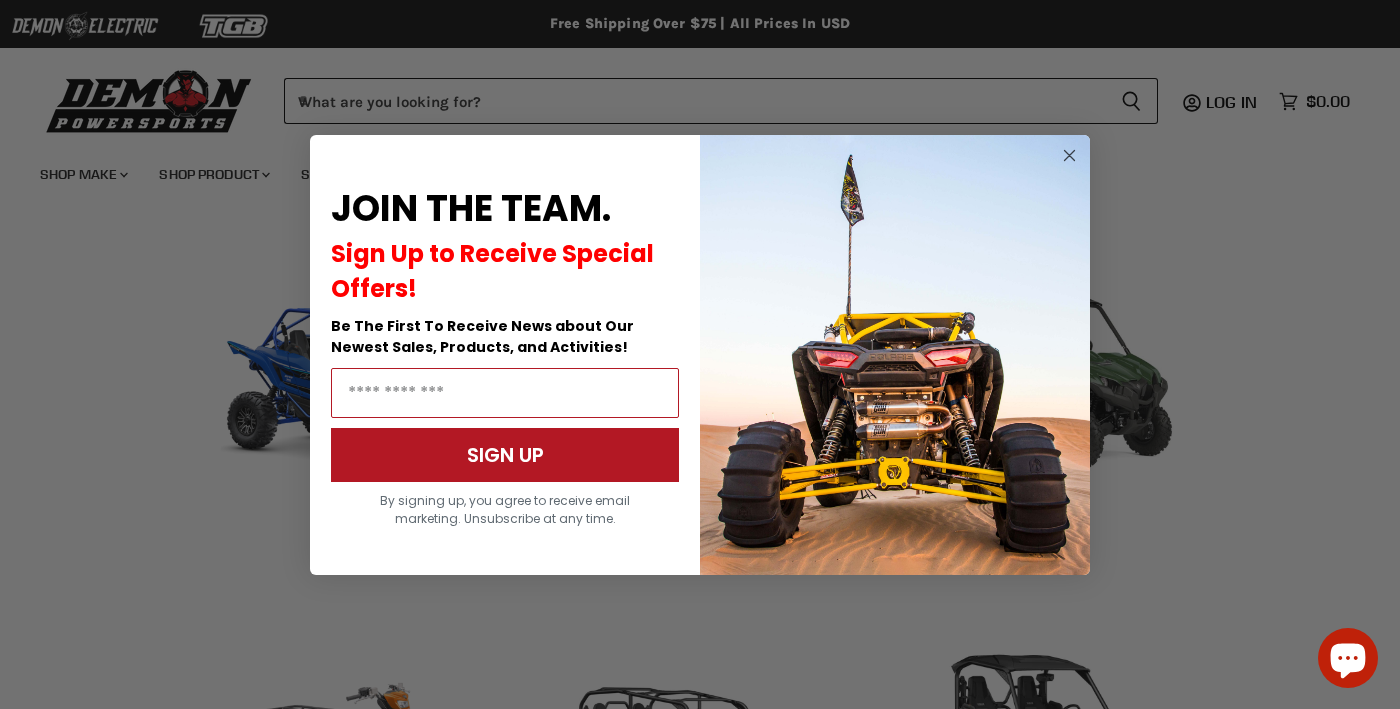 scroll, scrollTop: 419, scrollLeft: 0, axis: vertical 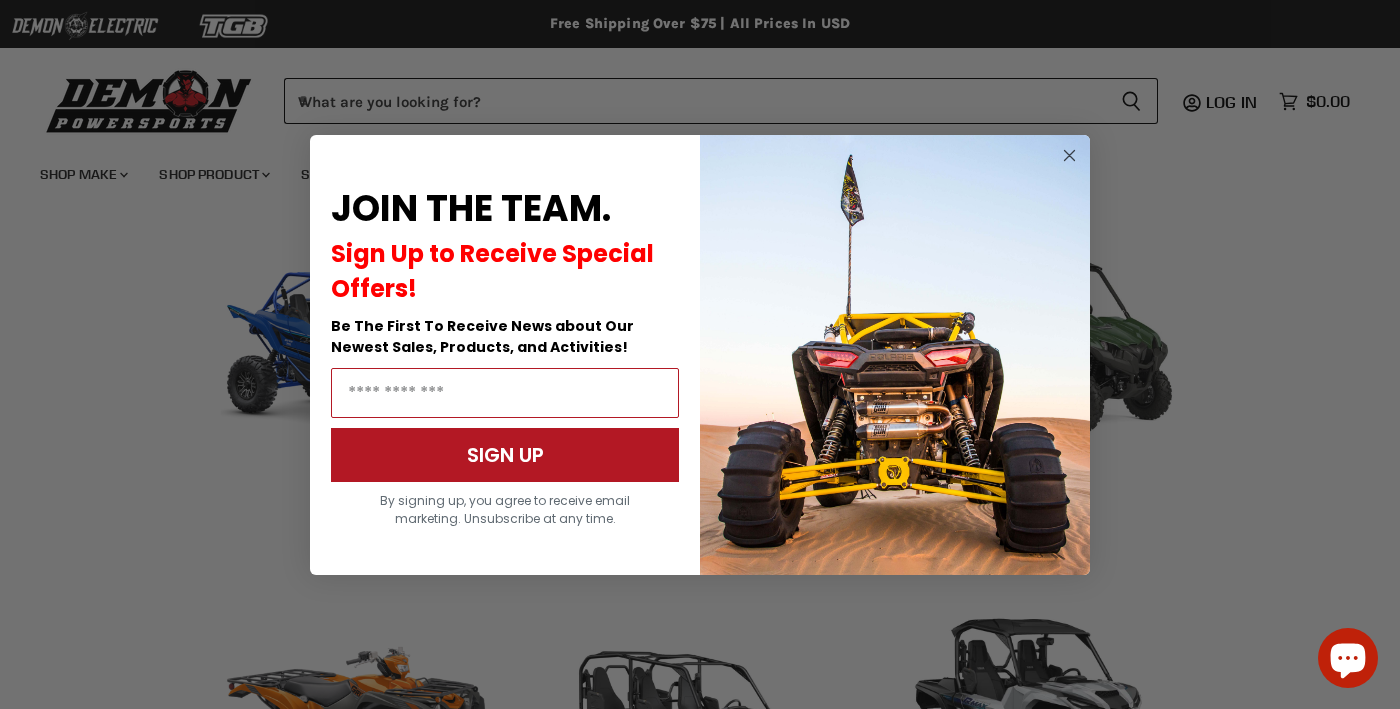 click 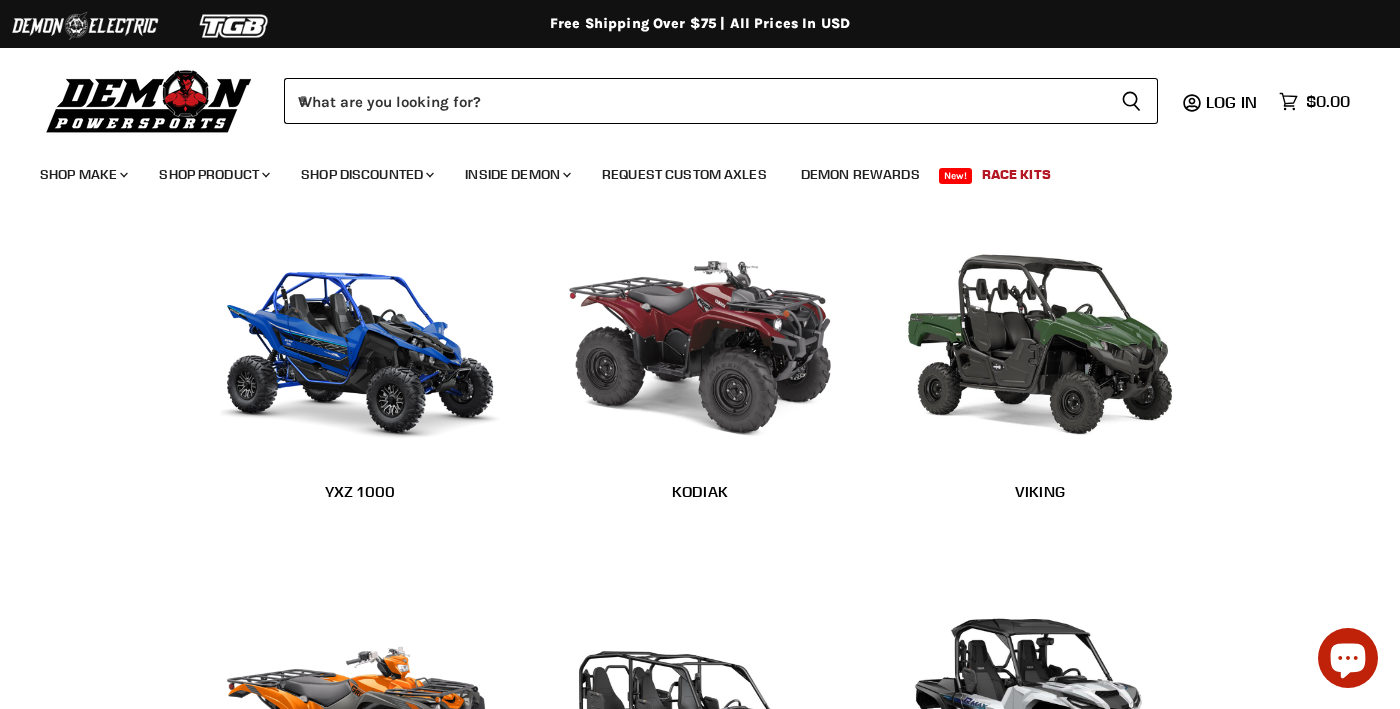 click at bounding box center (360, 329) 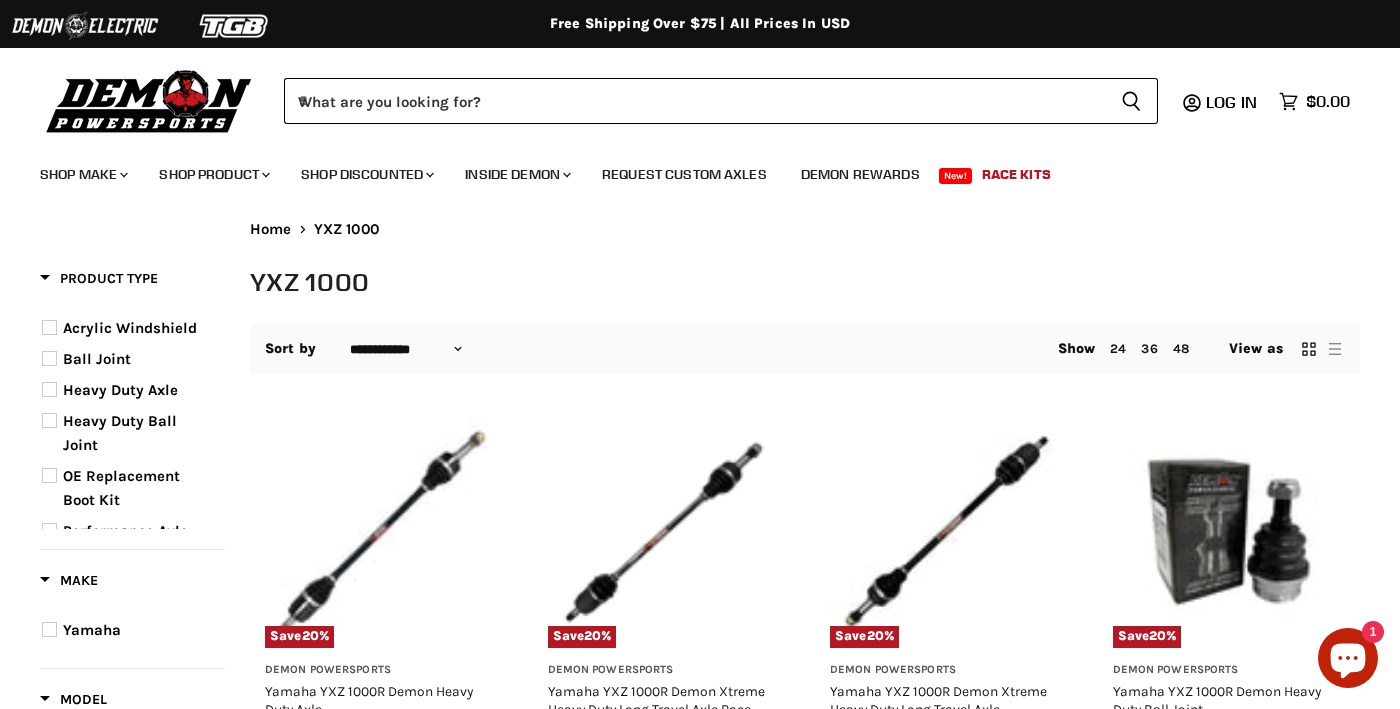 select on "**********" 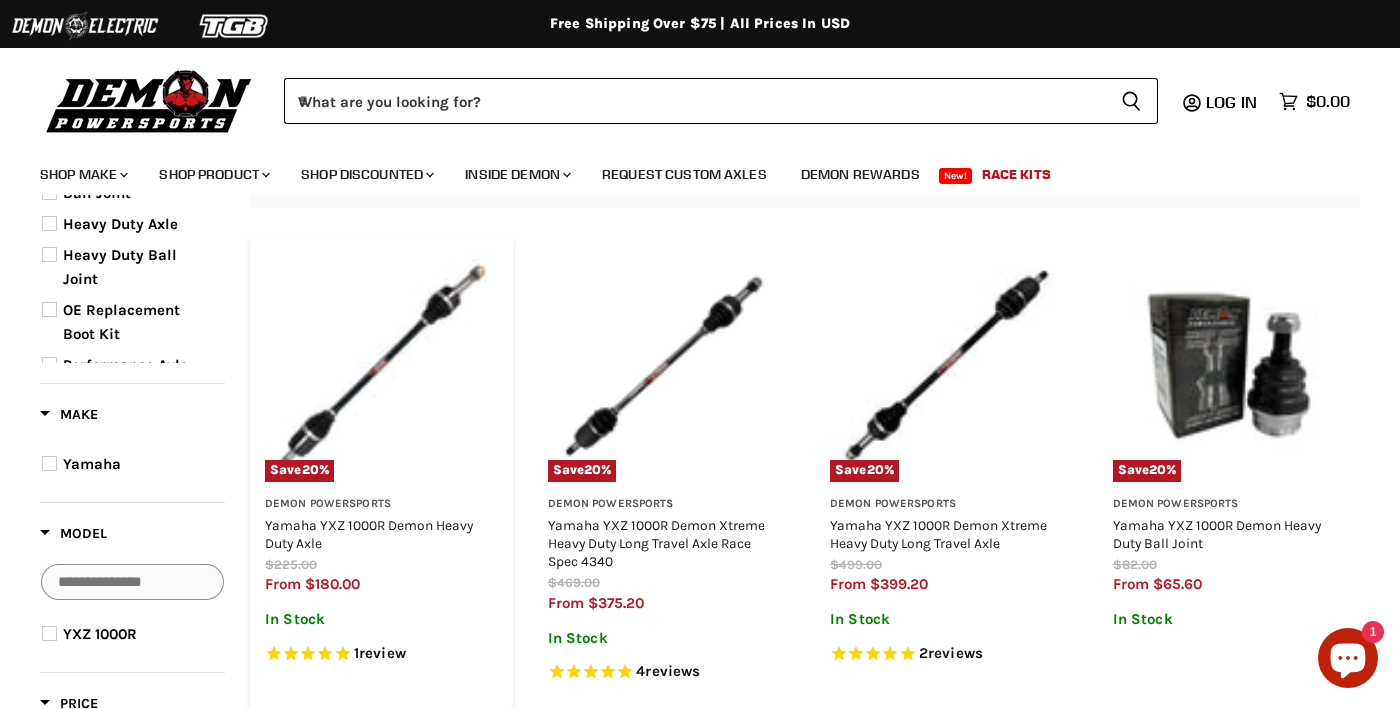 scroll, scrollTop: 265, scrollLeft: 0, axis: vertical 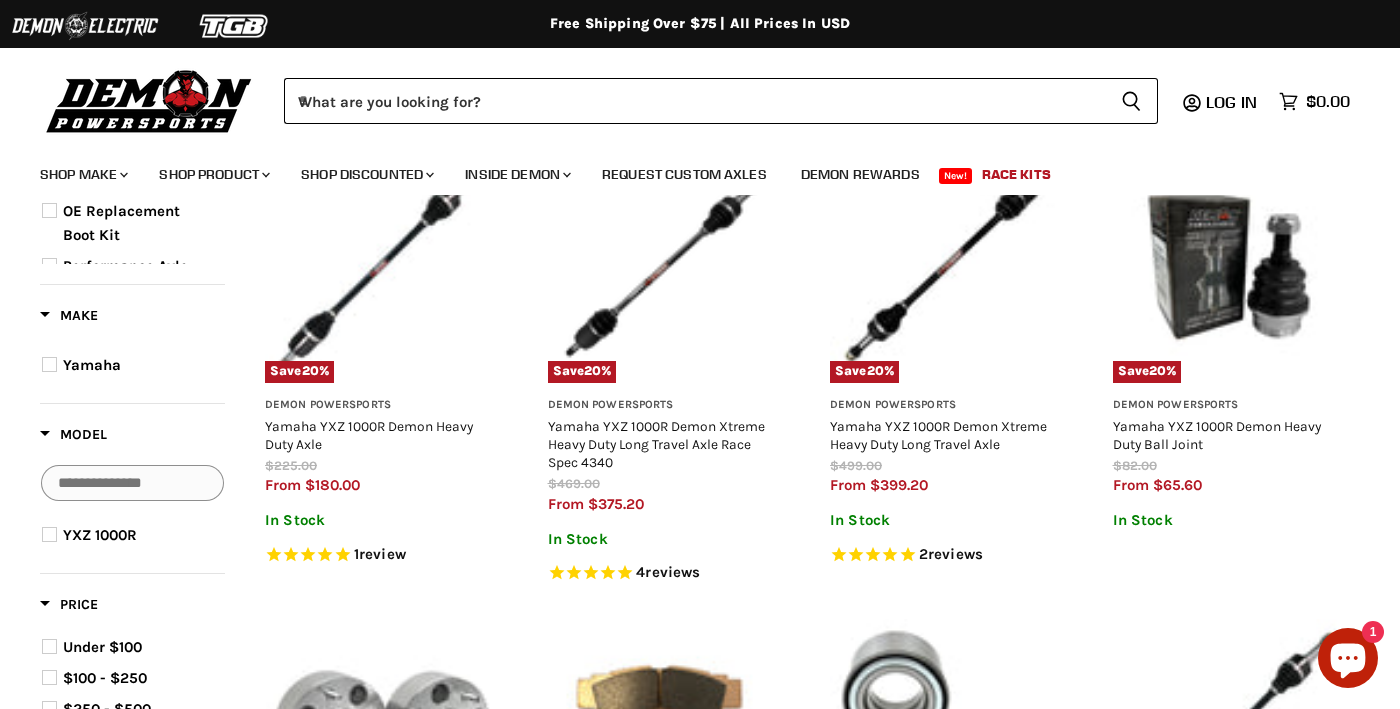 click on "Yamaha" at bounding box center [135, 365] 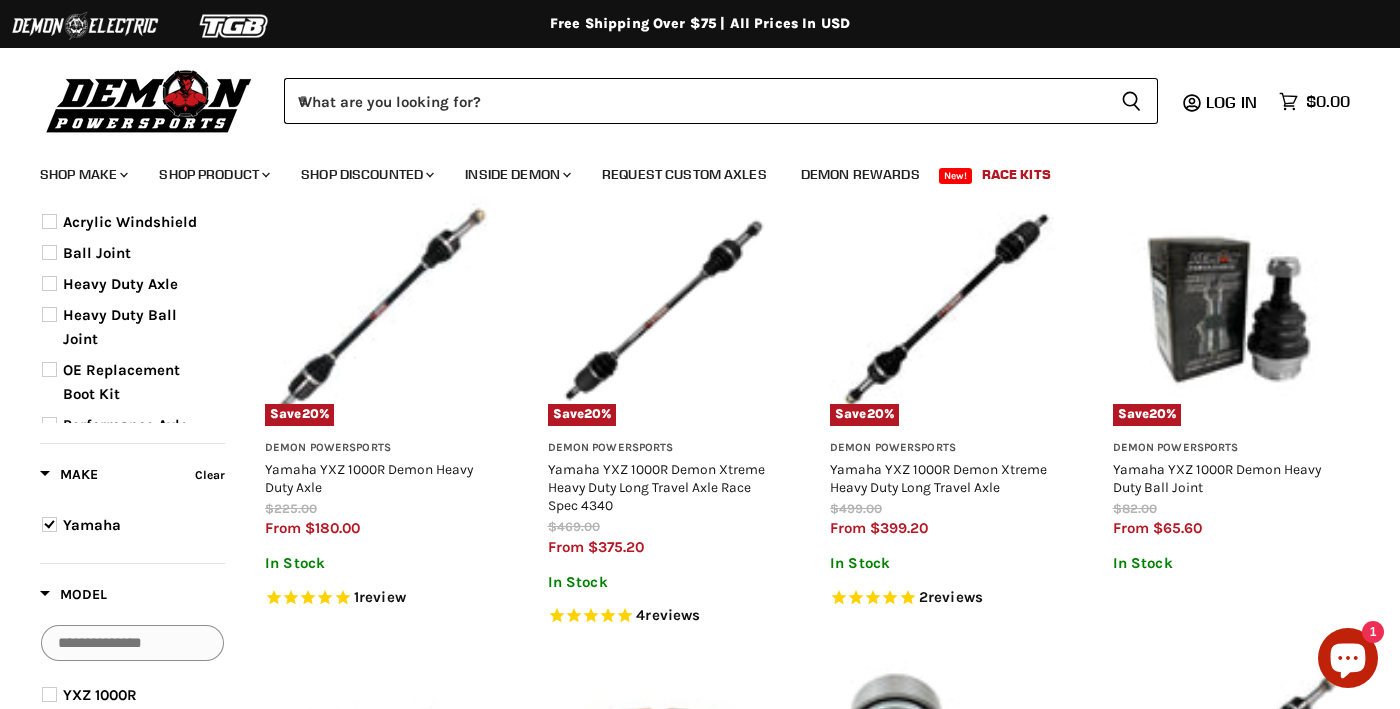 scroll, scrollTop: 157, scrollLeft: 0, axis: vertical 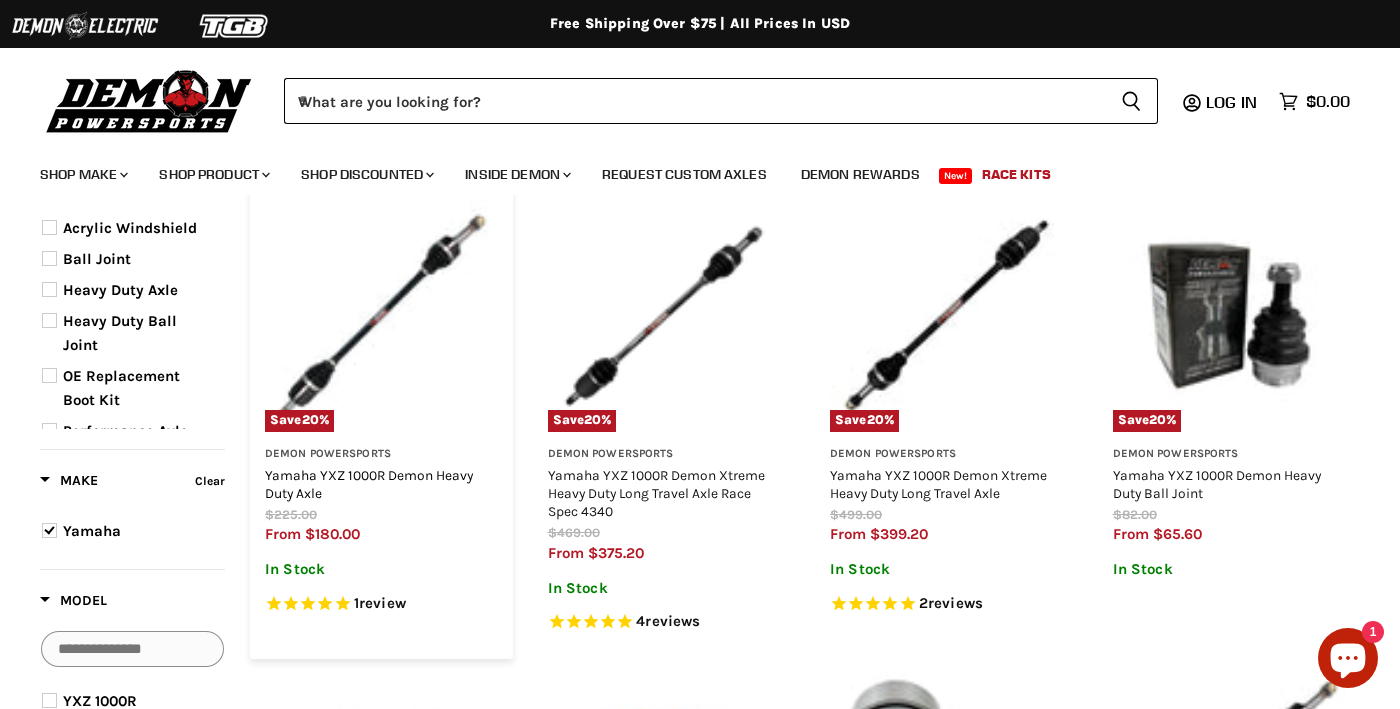click on "Yamaha YXZ 1000R Demon Heavy Duty Axle" at bounding box center (369, 484) 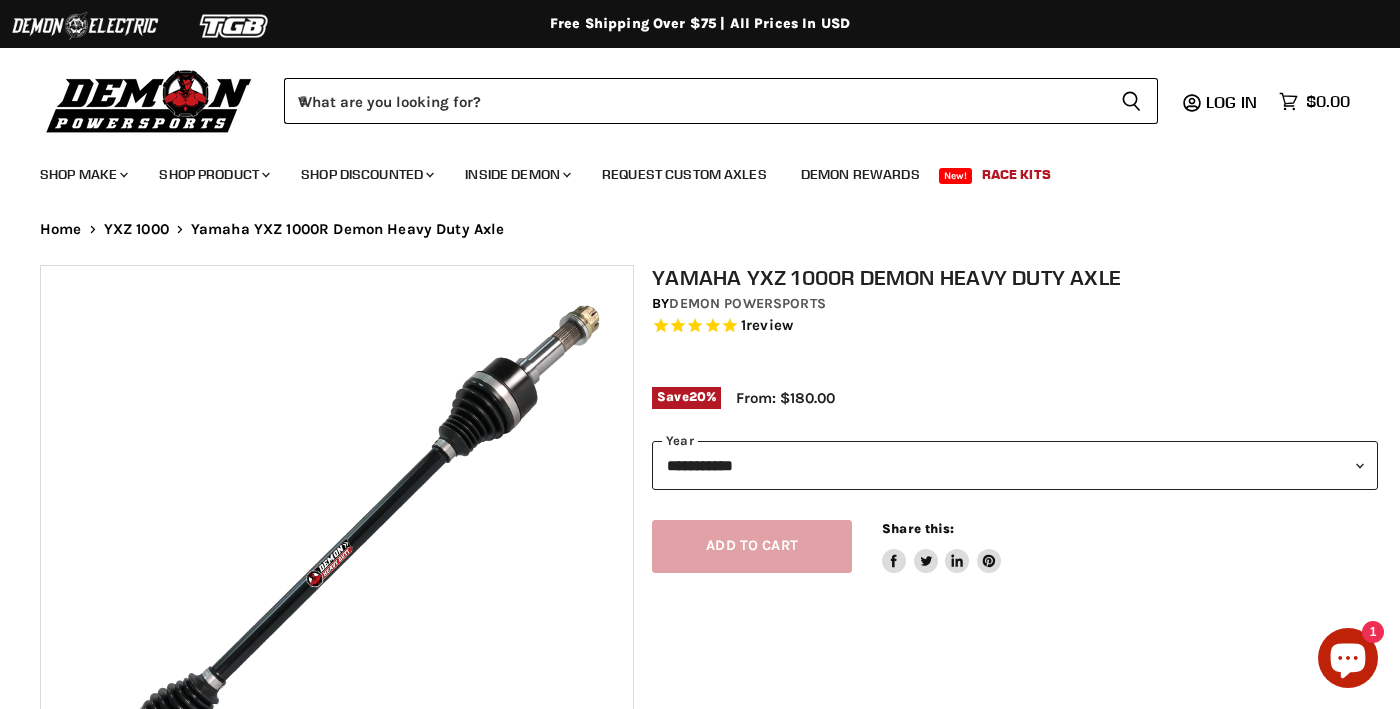 select on "******" 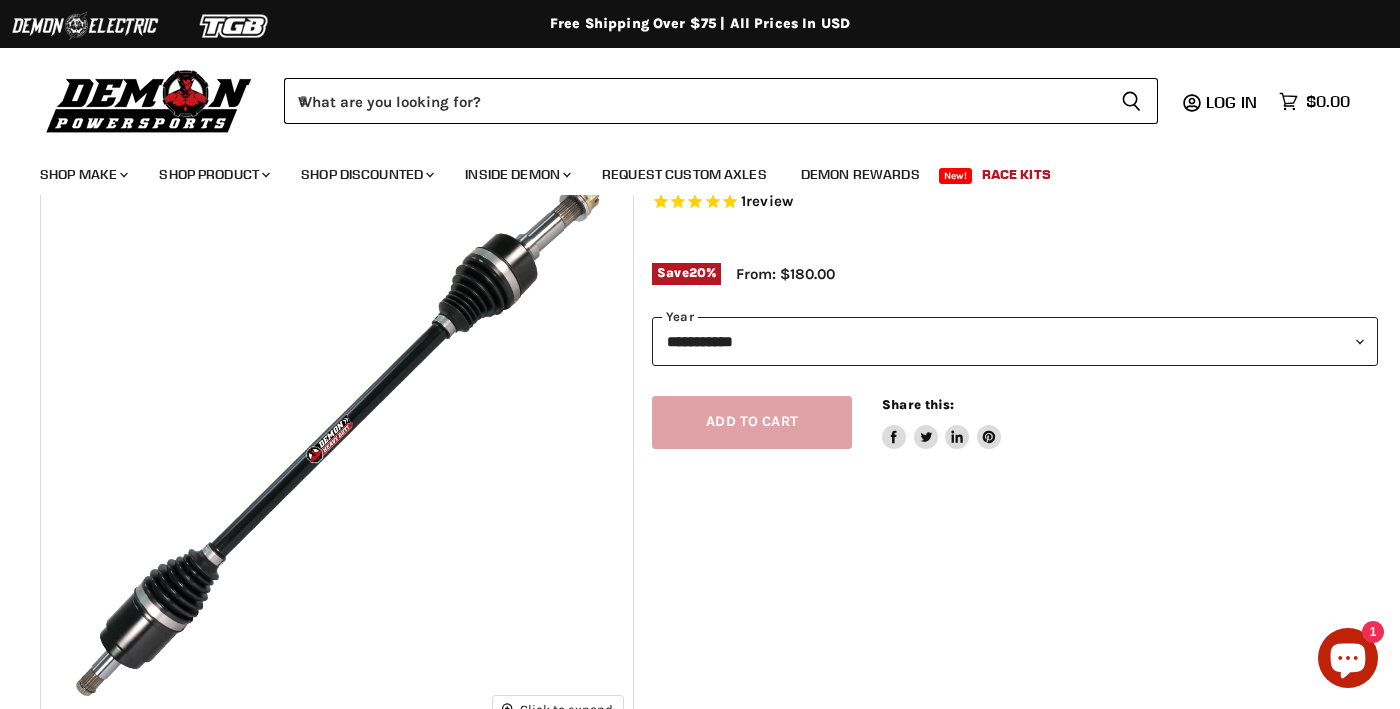 scroll, scrollTop: 136, scrollLeft: 0, axis: vertical 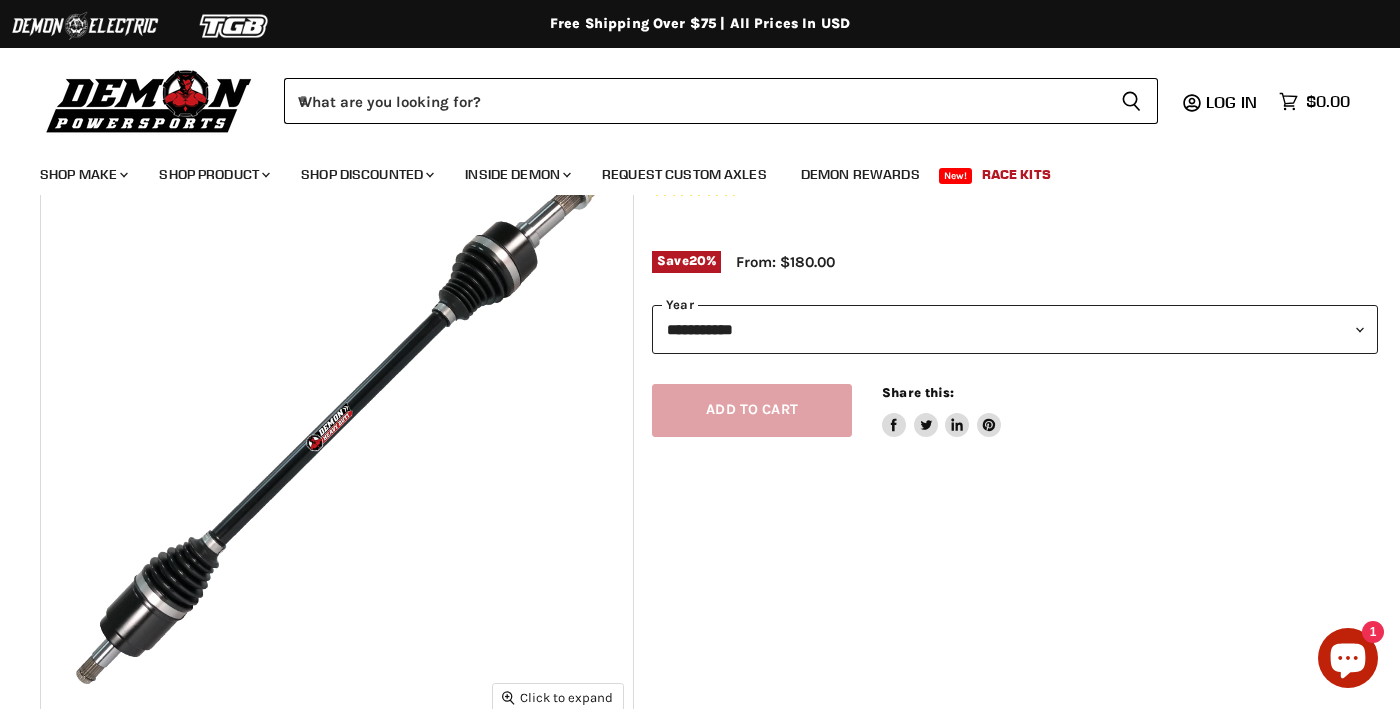 select on "****" 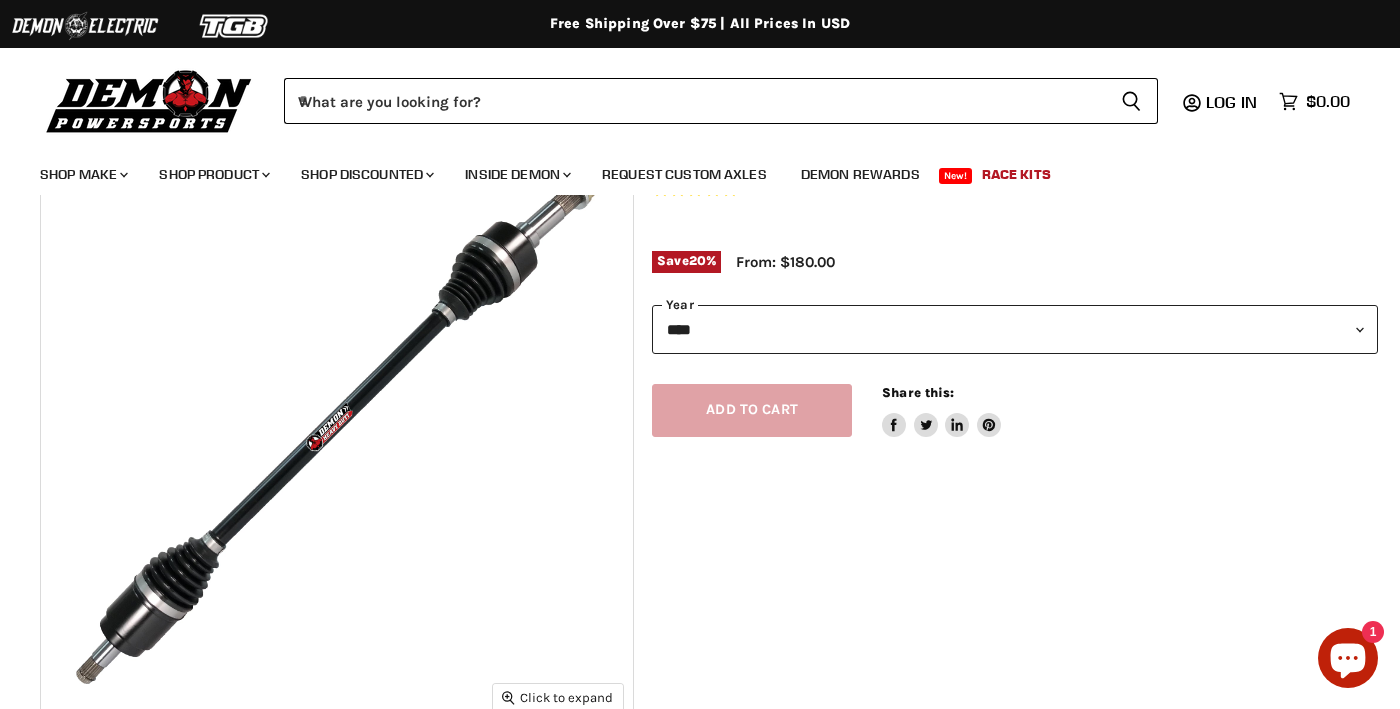 click on "****" at bounding box center [0, 0] 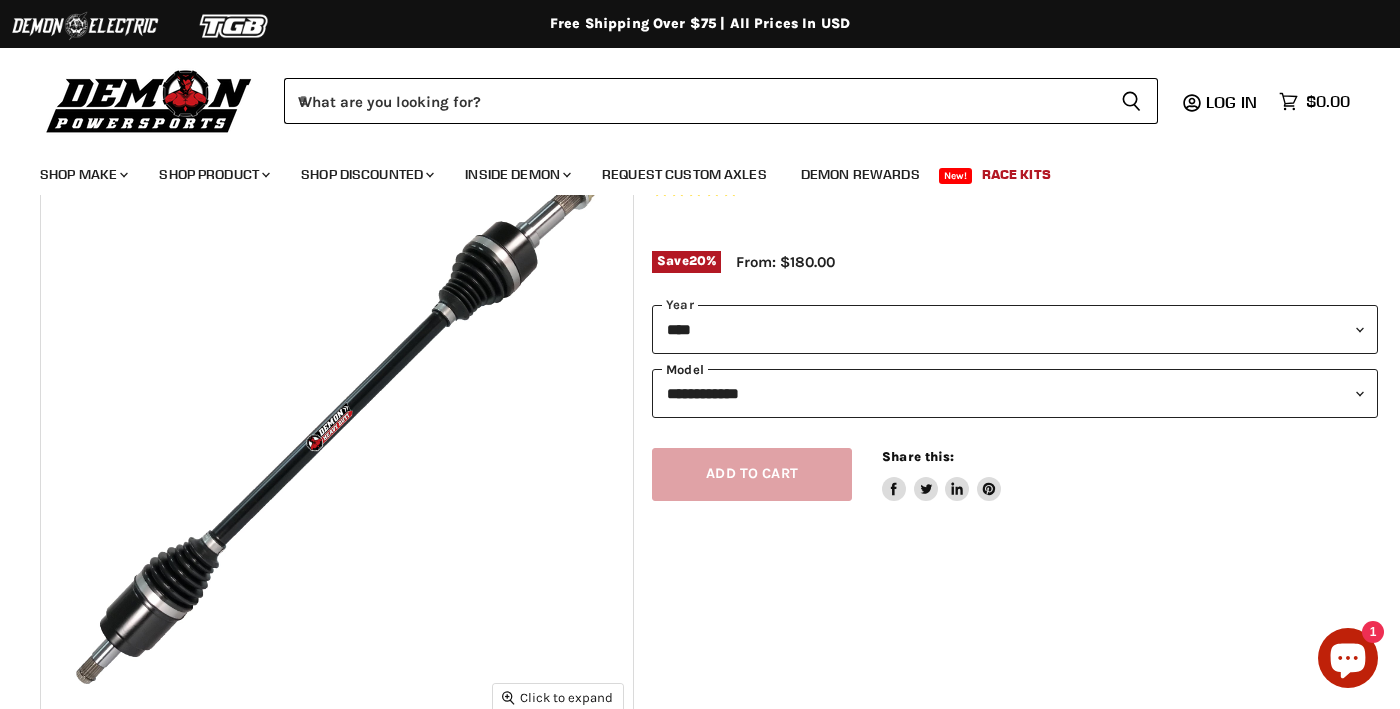 select on "********" 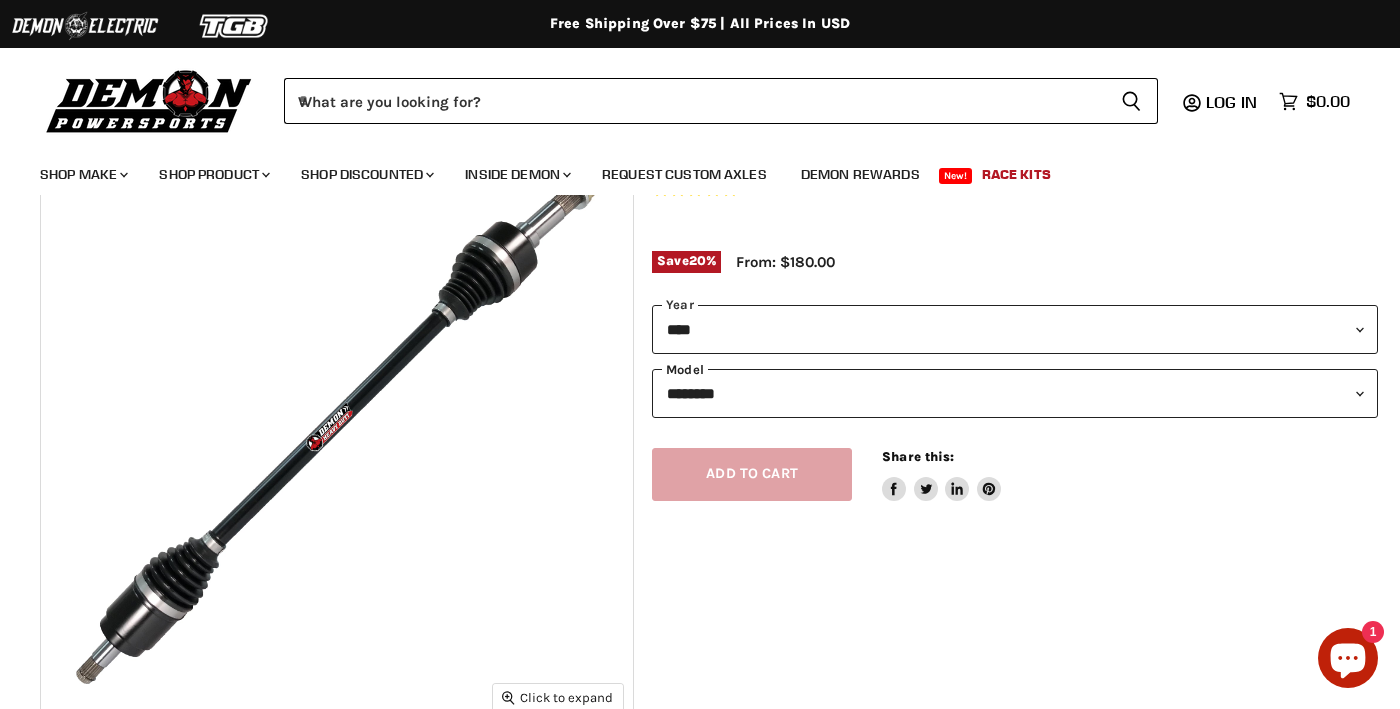 click on "********" at bounding box center (0, 0) 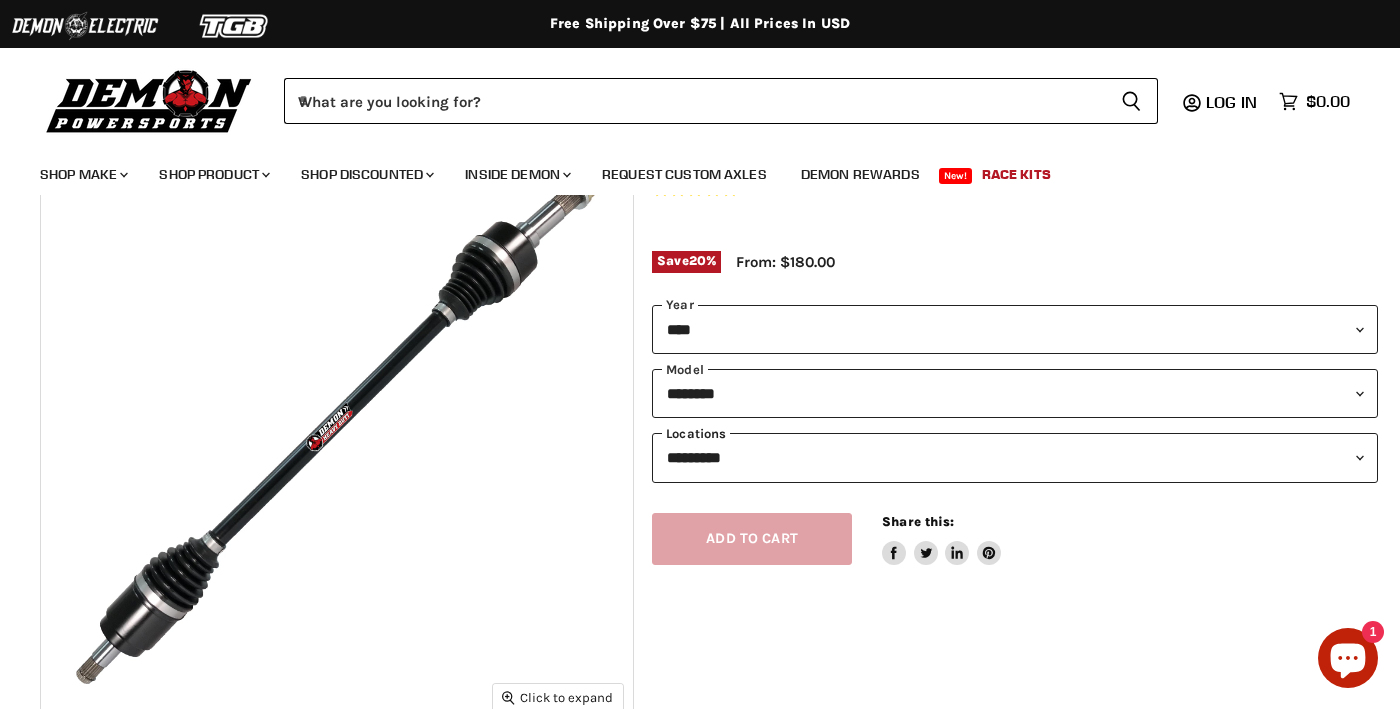 click on "*********" at bounding box center [0, 0] 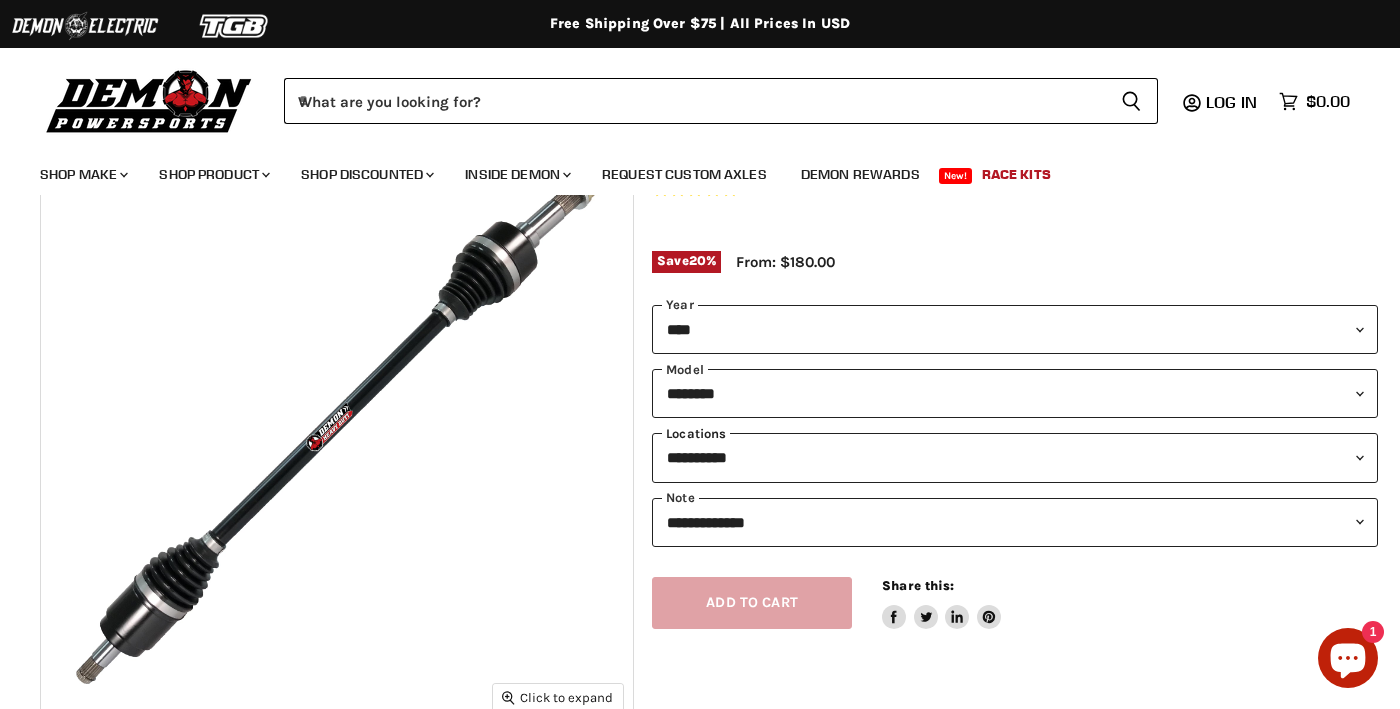 click on "**********" at bounding box center [0, 0] 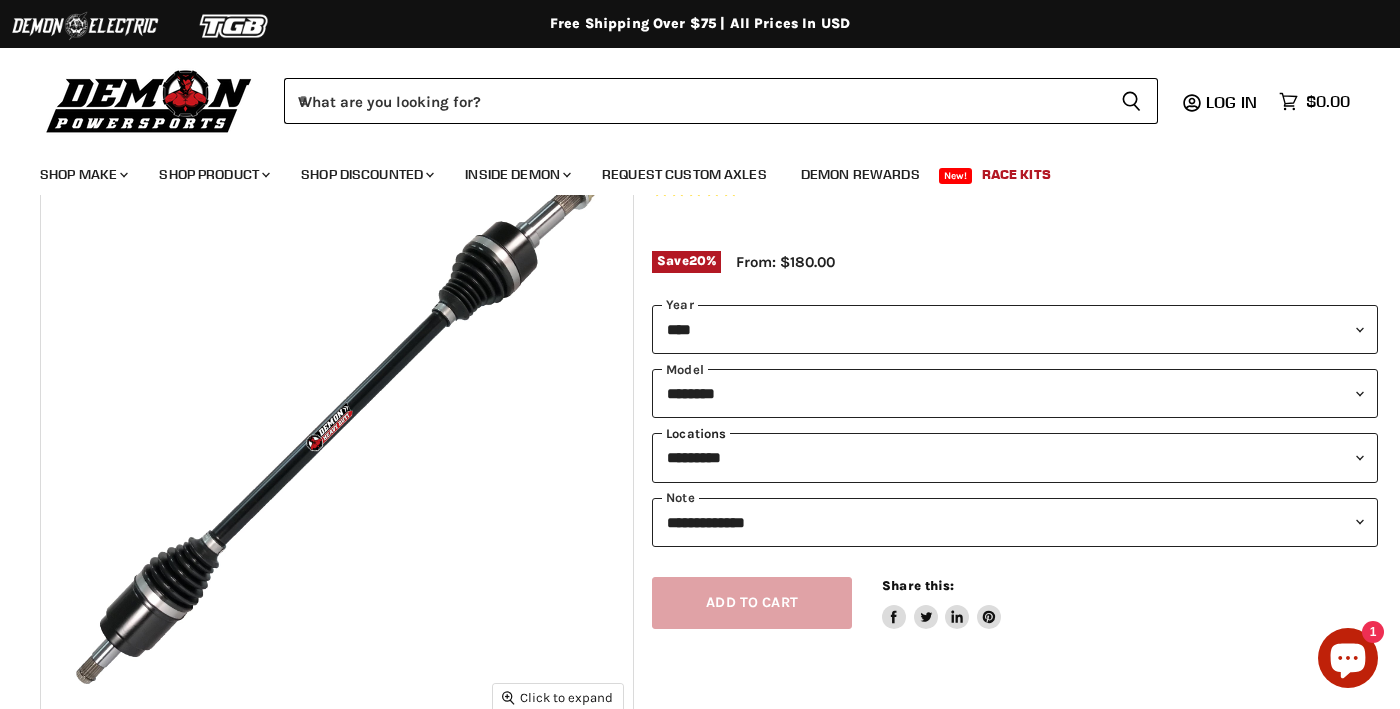click on "*********" at bounding box center (0, 0) 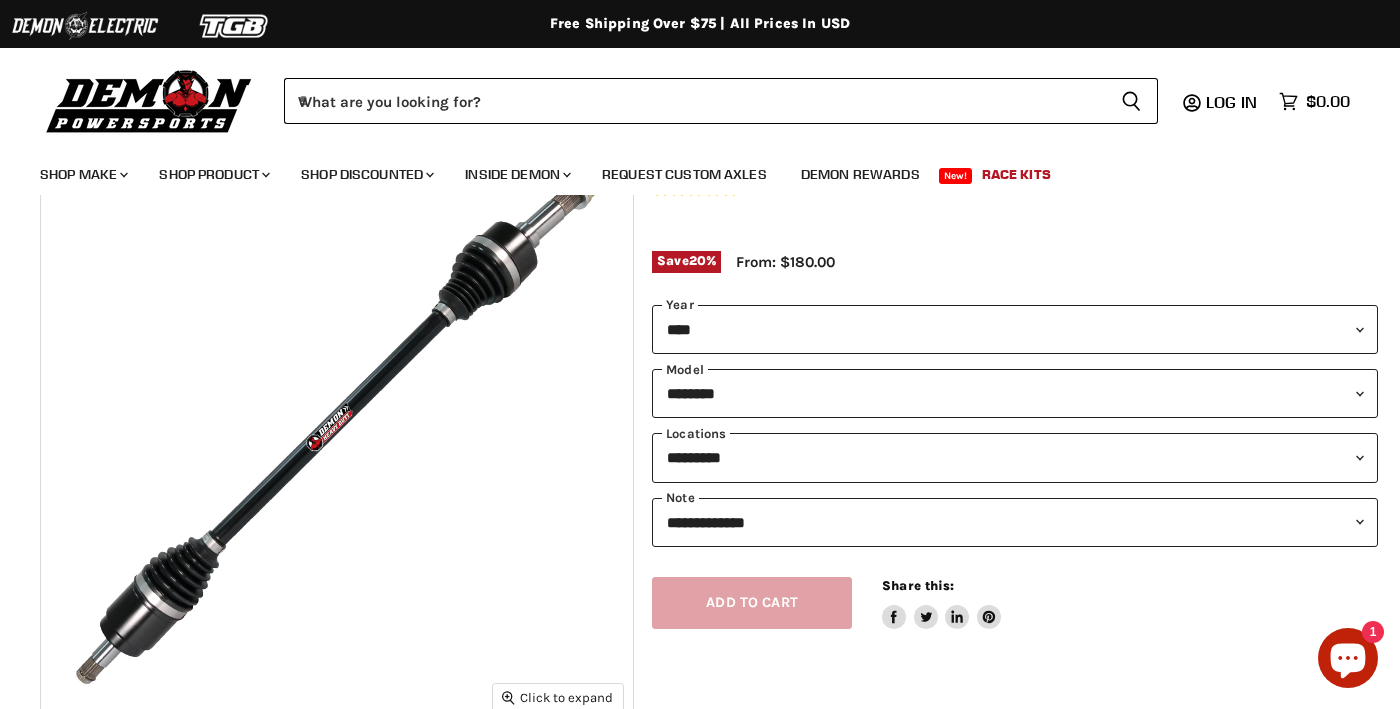 click on "Add to cart
Spinner icon
Share this:                       Share on Facebook                       Tweet on Twitter                       Share on LinkedIn                             Pin on Pinterest" at bounding box center (1015, 588) 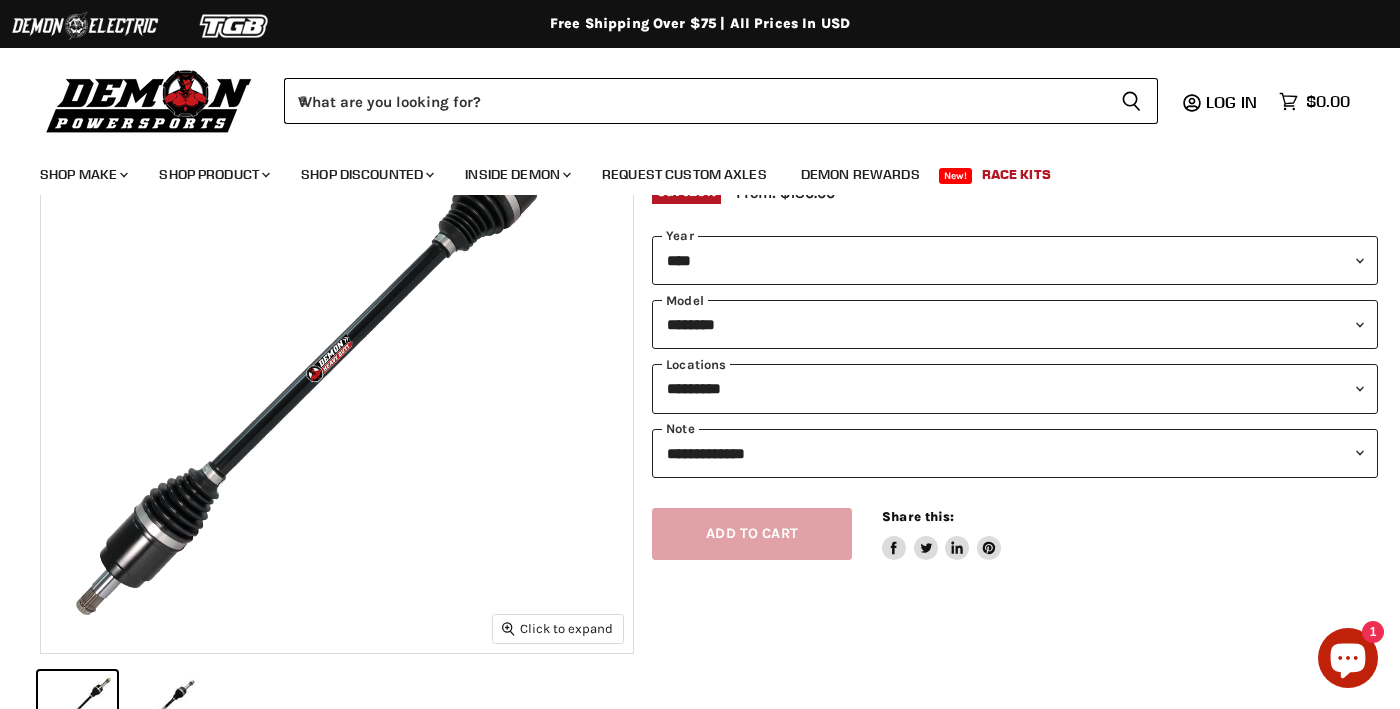 scroll, scrollTop: 207, scrollLeft: 0, axis: vertical 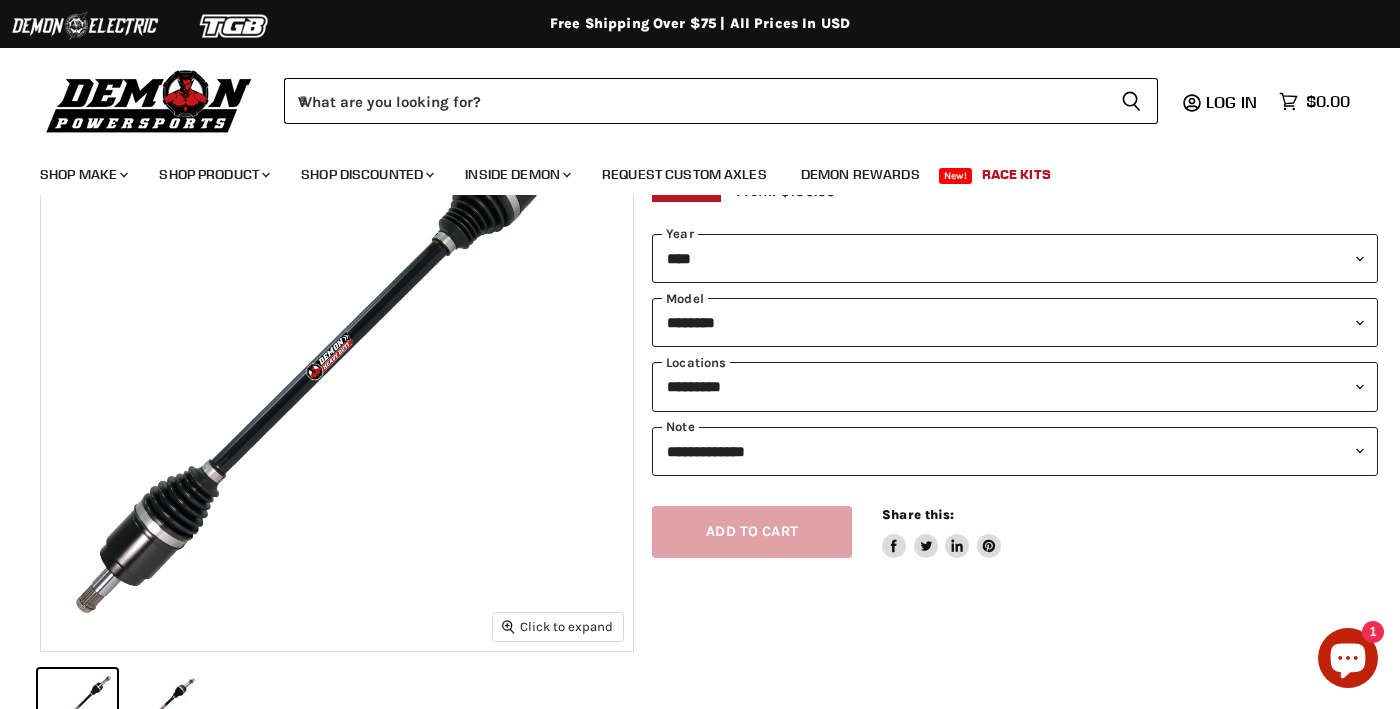 click on "Add to cart
Spinner icon
Share this:                       Share on Facebook                       Tweet on Twitter                       Share on LinkedIn                             Pin on Pinterest" at bounding box center (1015, 517) 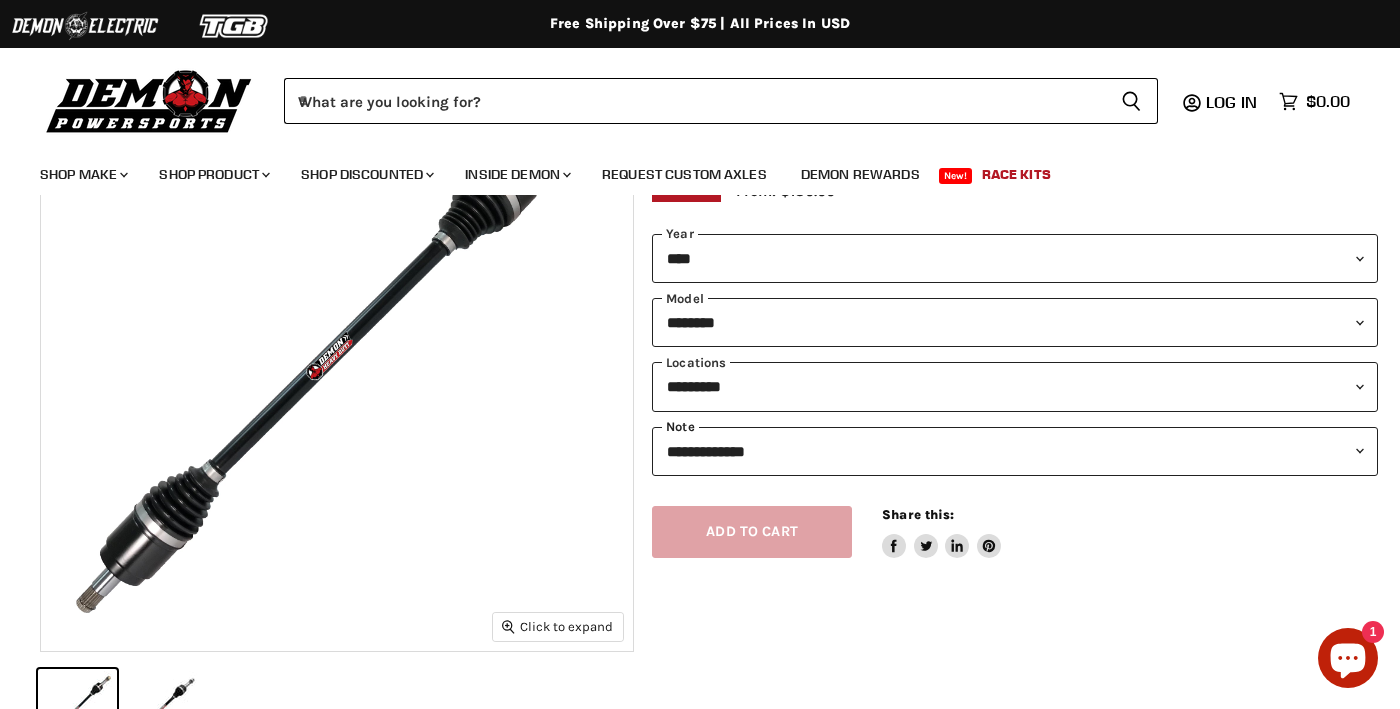 select on "**********" 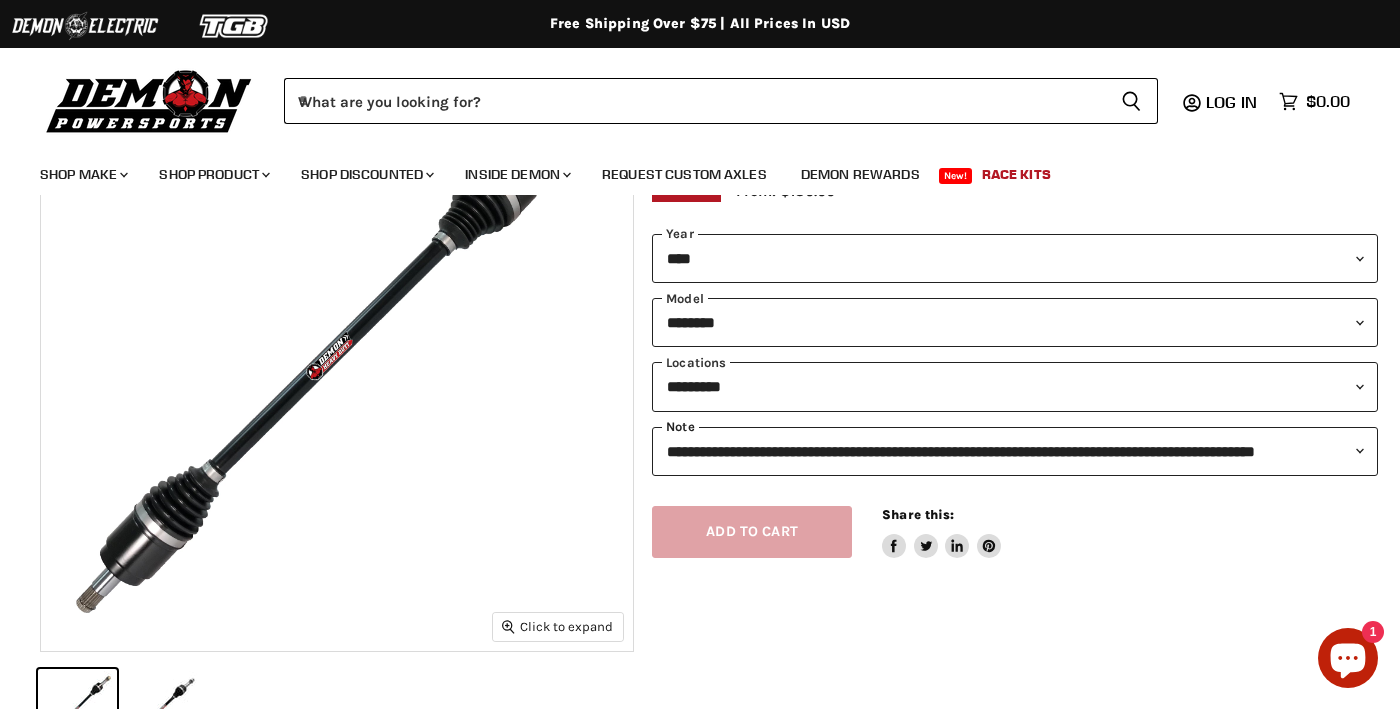 click on "**********" at bounding box center (0, 0) 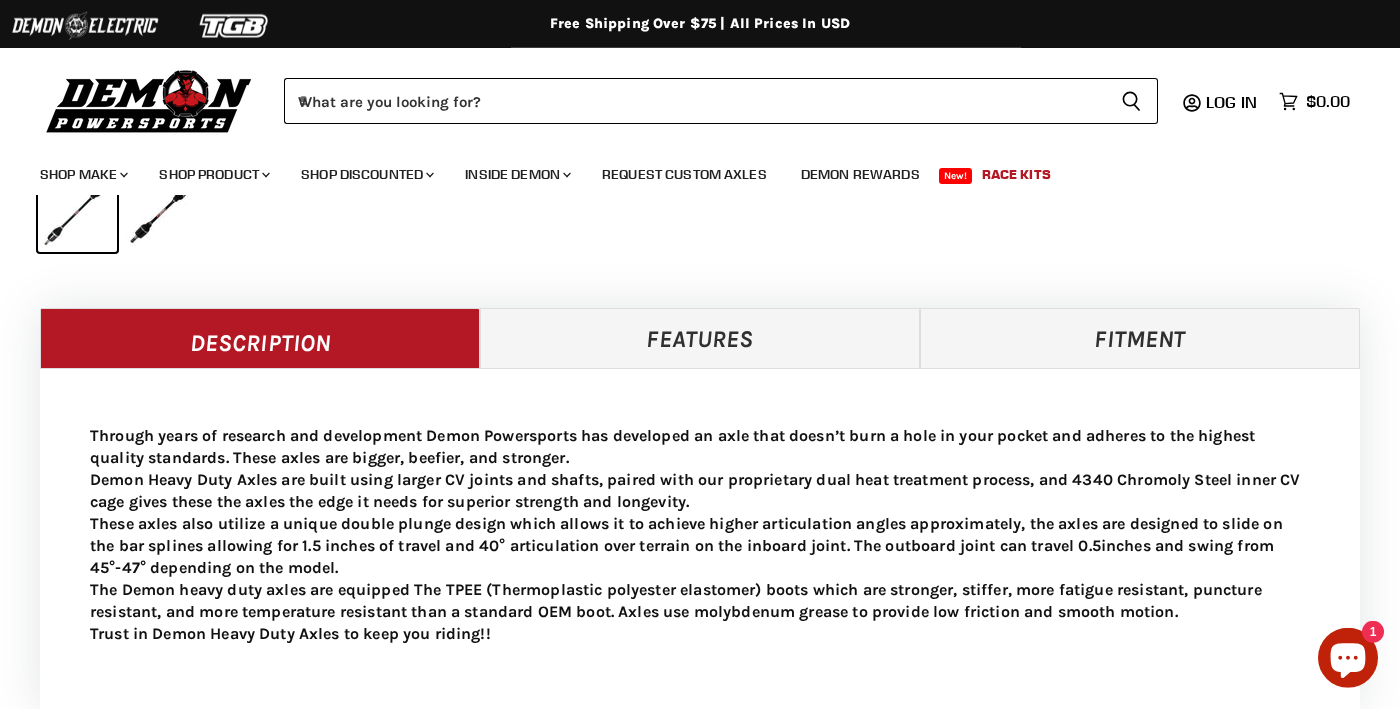 scroll, scrollTop: 554, scrollLeft: 0, axis: vertical 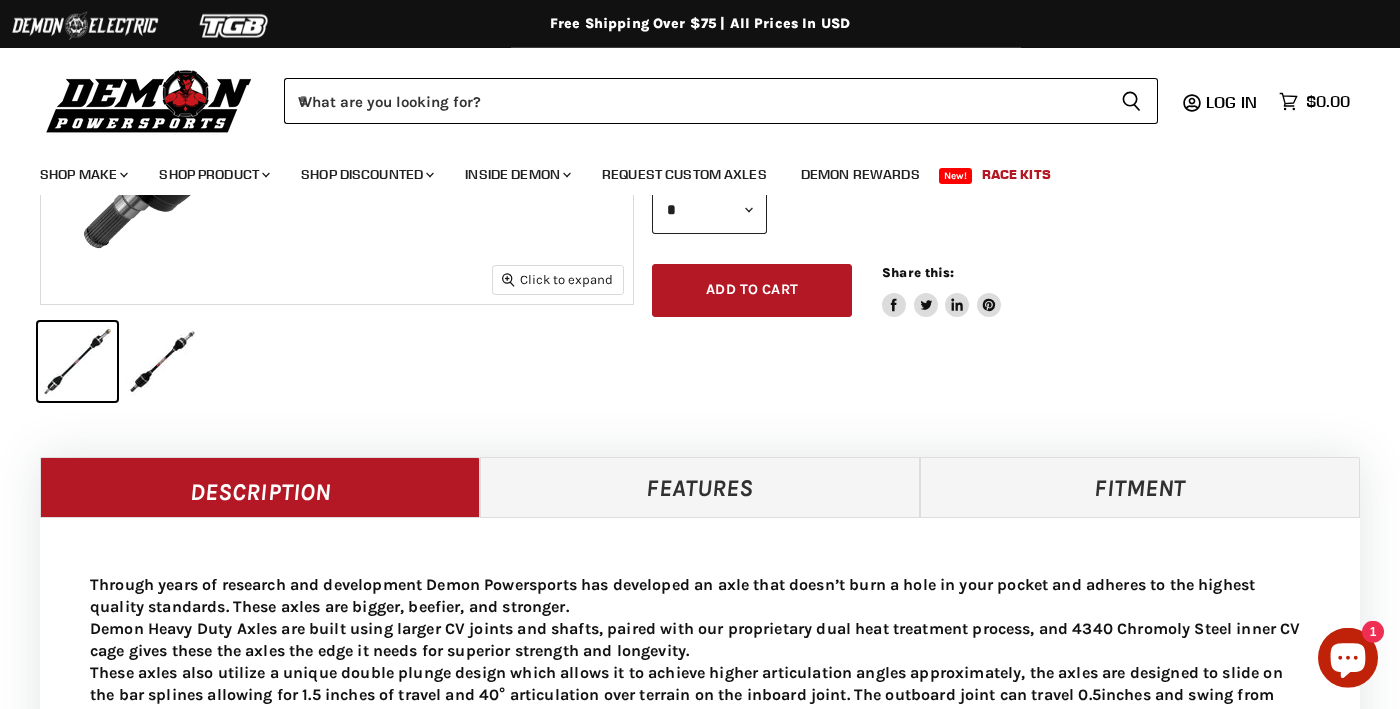 click on "Features" at bounding box center (700, 487) 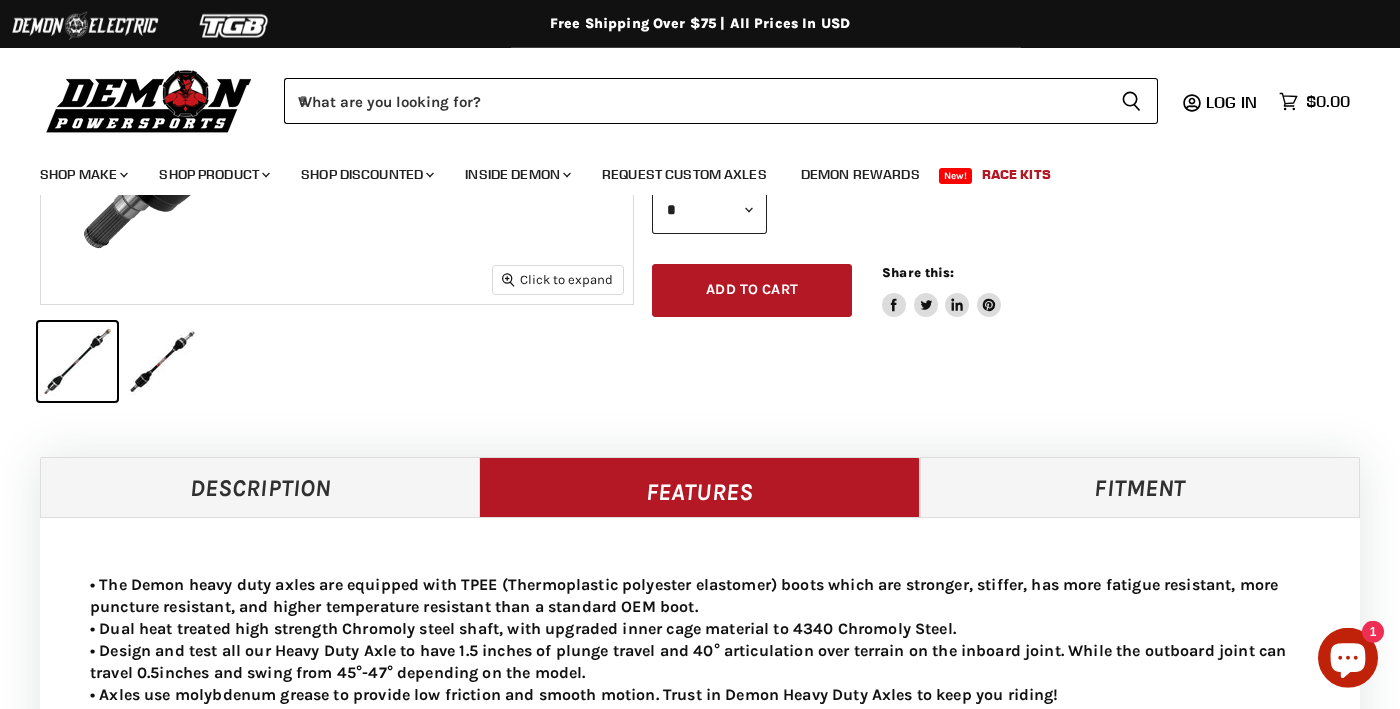 click on "Fitment" at bounding box center (1140, 487) 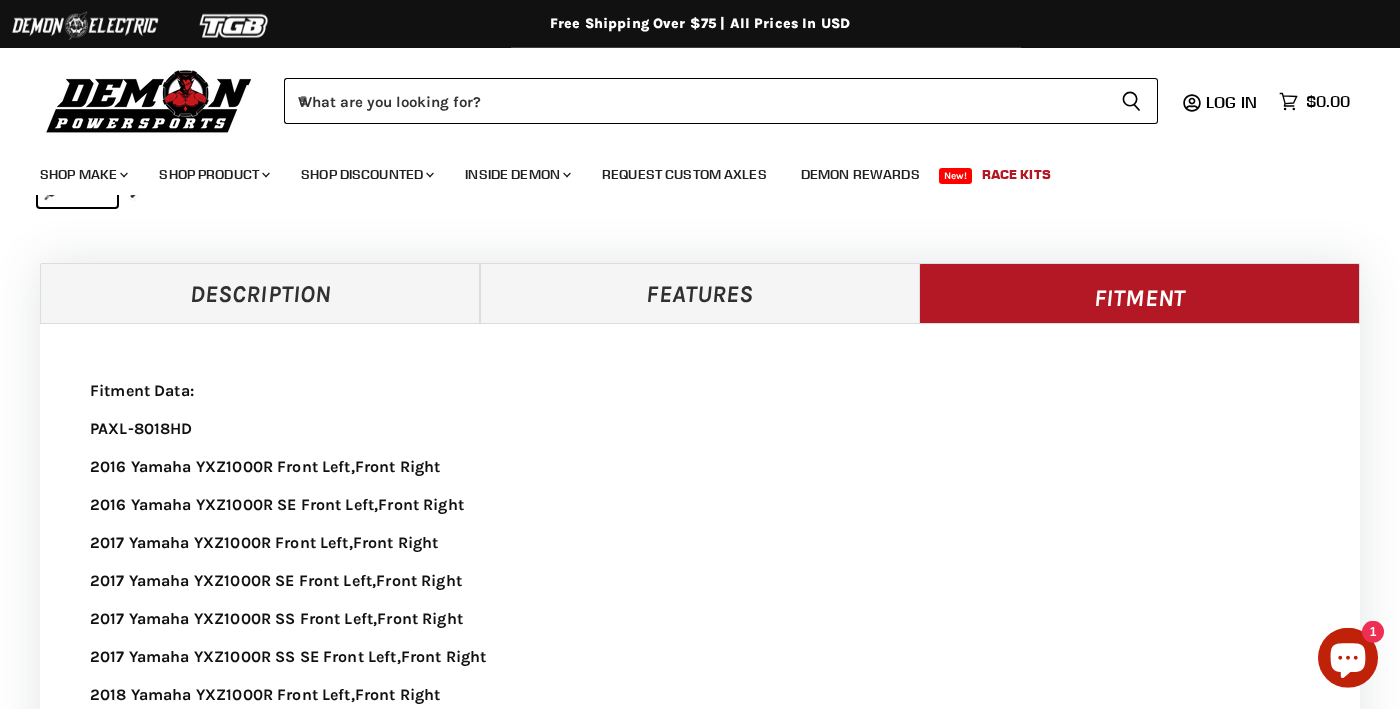 scroll, scrollTop: 815, scrollLeft: 0, axis: vertical 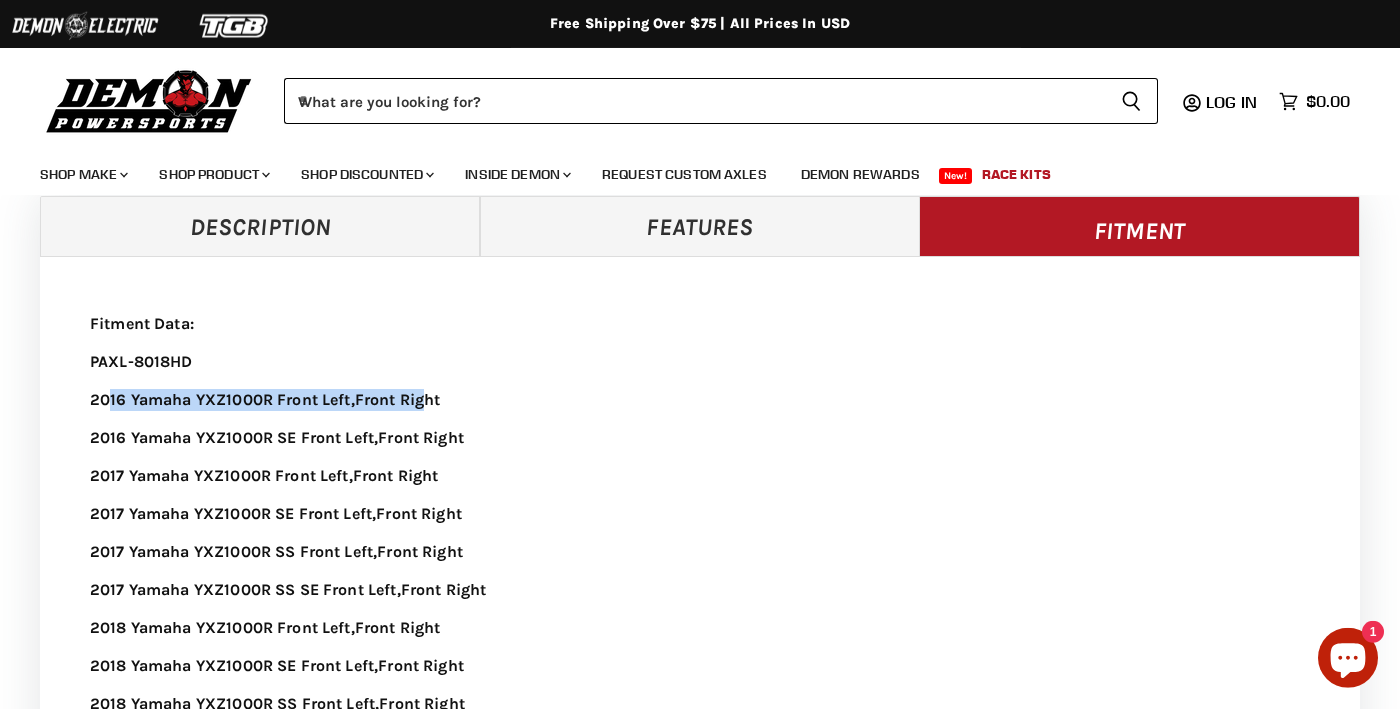 drag, startPoint x: 108, startPoint y: 396, endPoint x: 426, endPoint y: 399, distance: 318.01416 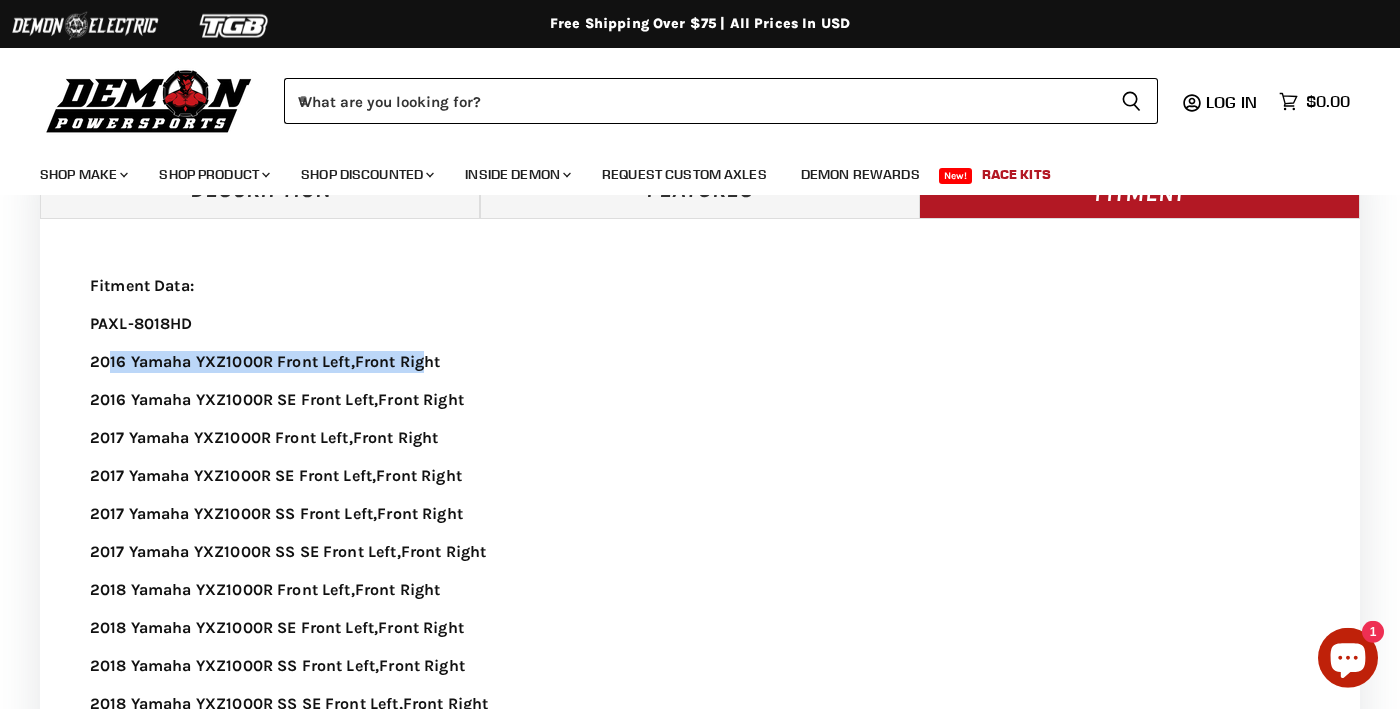 scroll, scrollTop: 860, scrollLeft: 0, axis: vertical 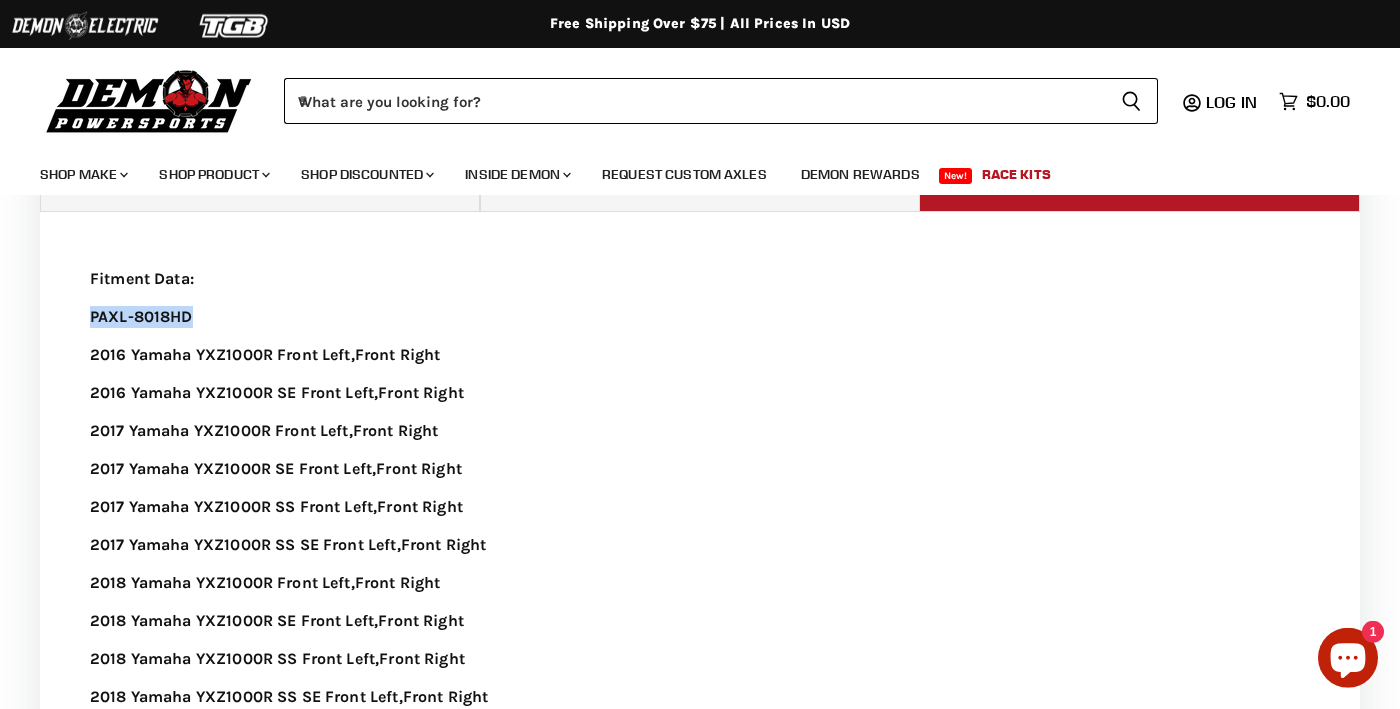drag, startPoint x: 92, startPoint y: 312, endPoint x: 239, endPoint y: 312, distance: 147 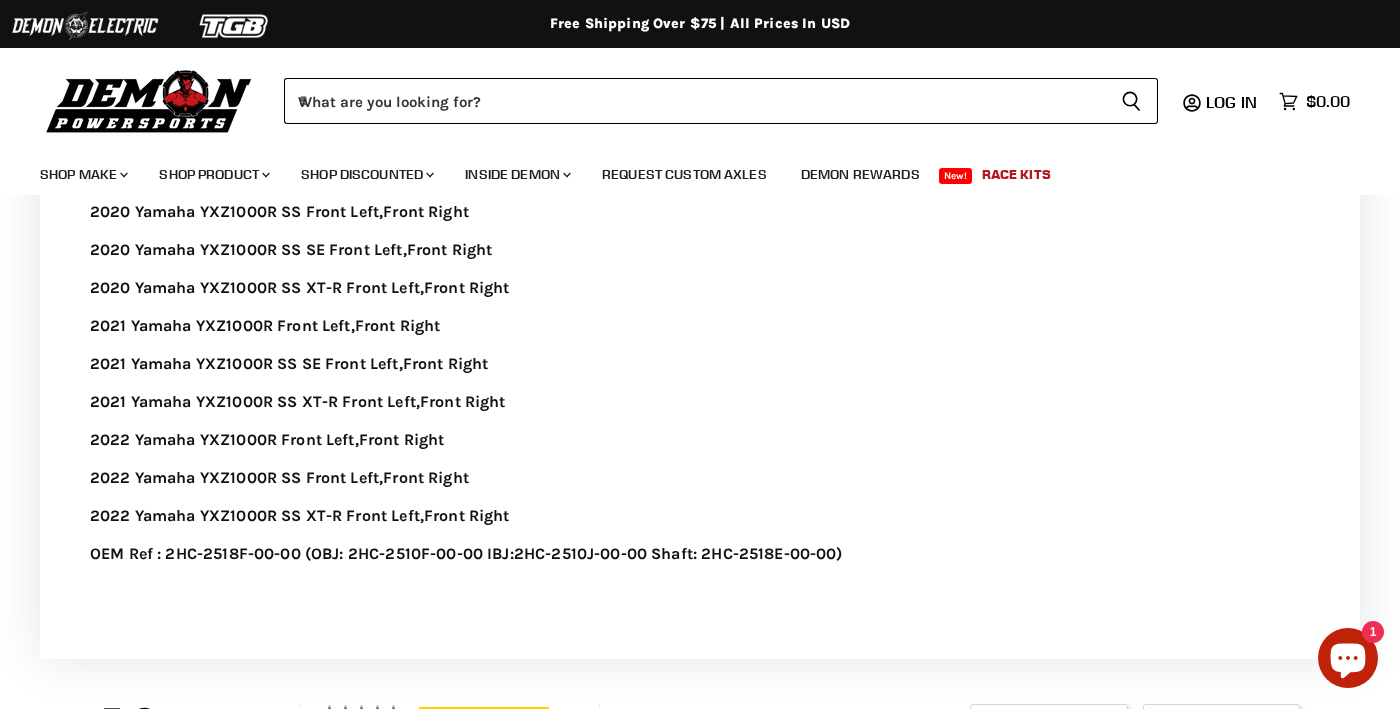 scroll, scrollTop: 1616, scrollLeft: 0, axis: vertical 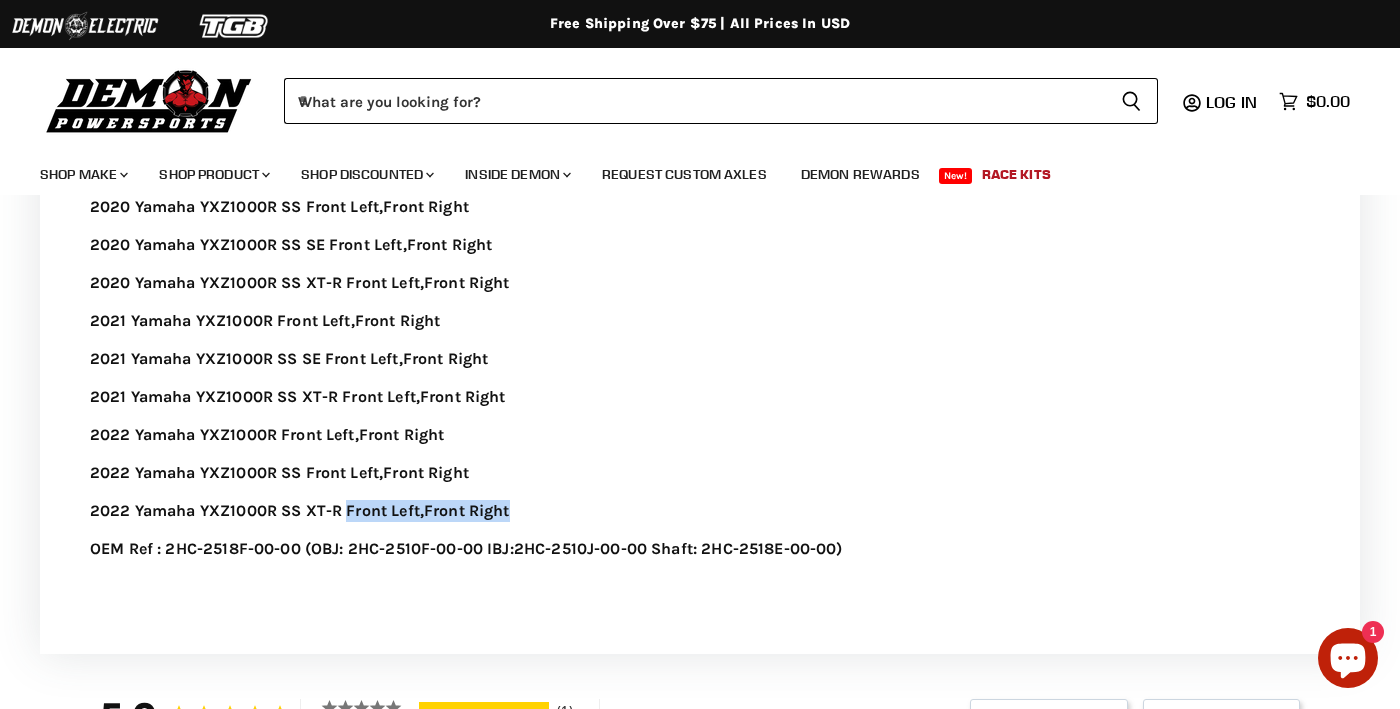 drag, startPoint x: 349, startPoint y: 515, endPoint x: 553, endPoint y: 516, distance: 204.00246 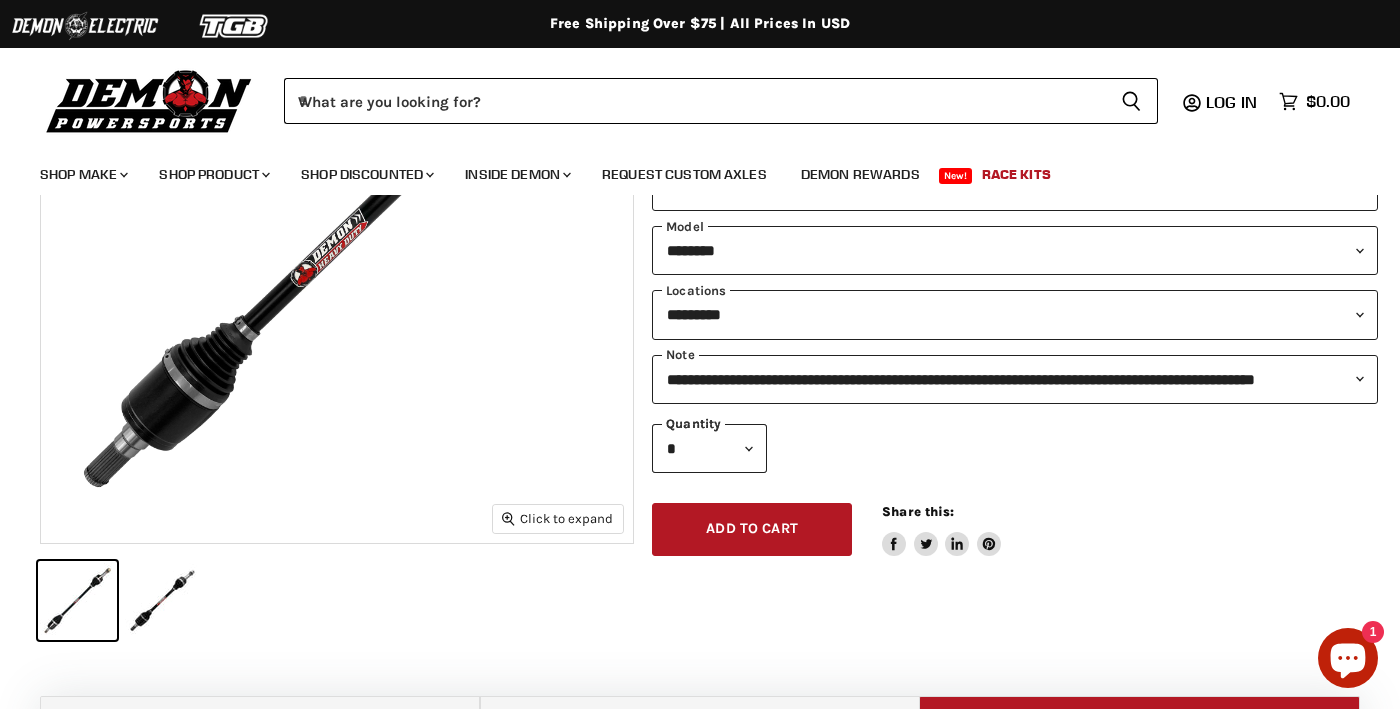 scroll, scrollTop: 156, scrollLeft: 0, axis: vertical 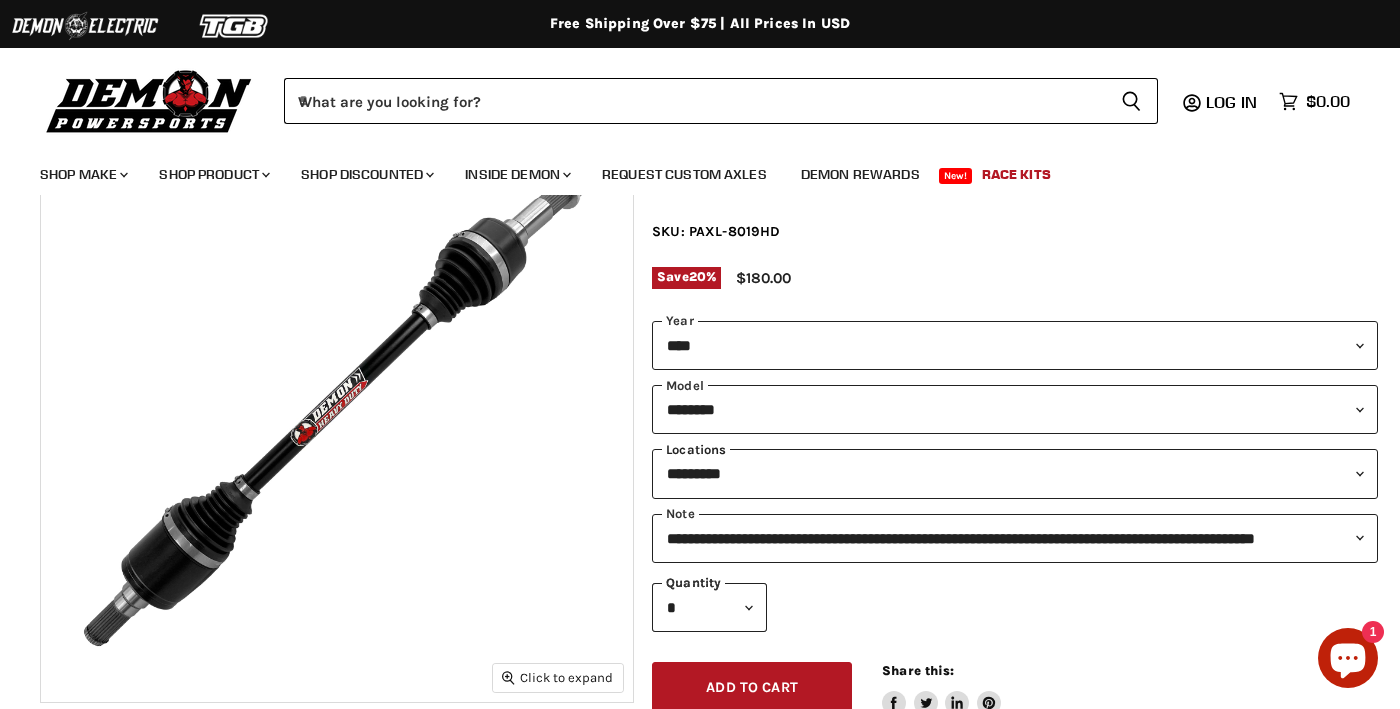 select on "**********" 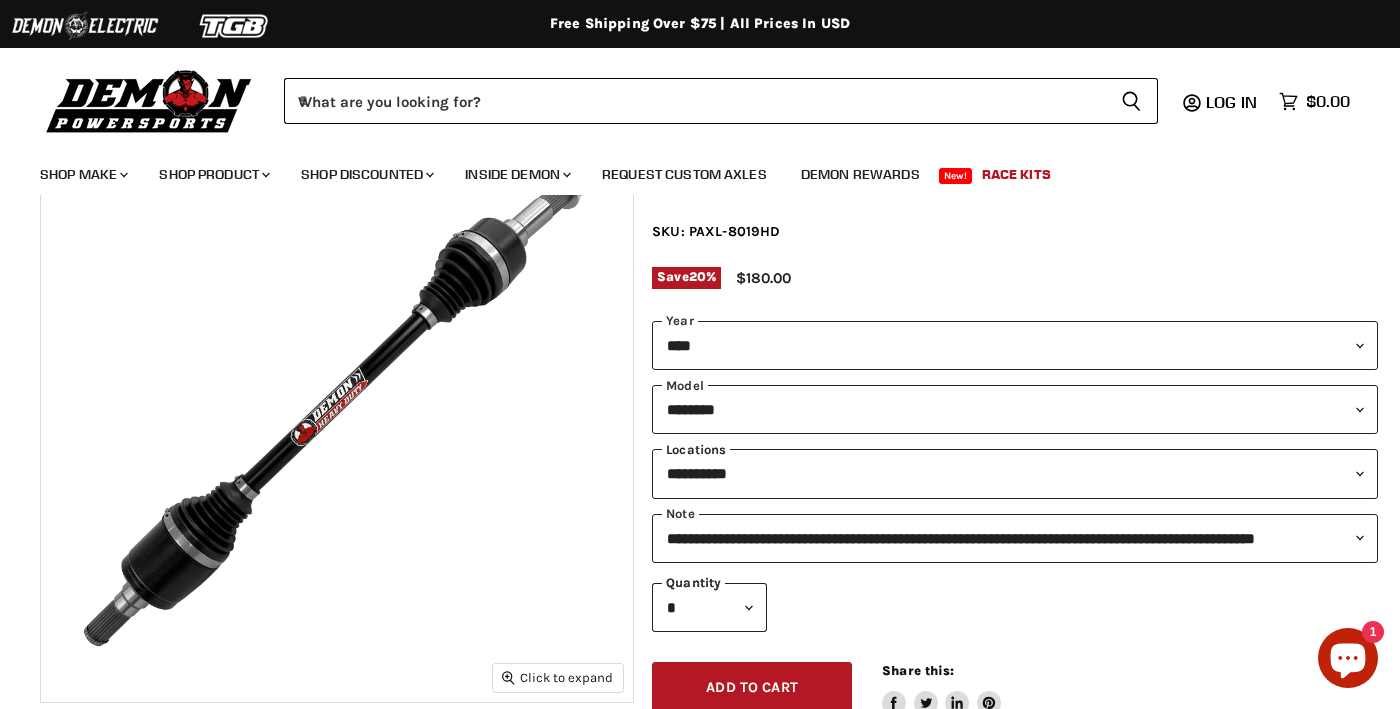 click on "**********" at bounding box center [0, 0] 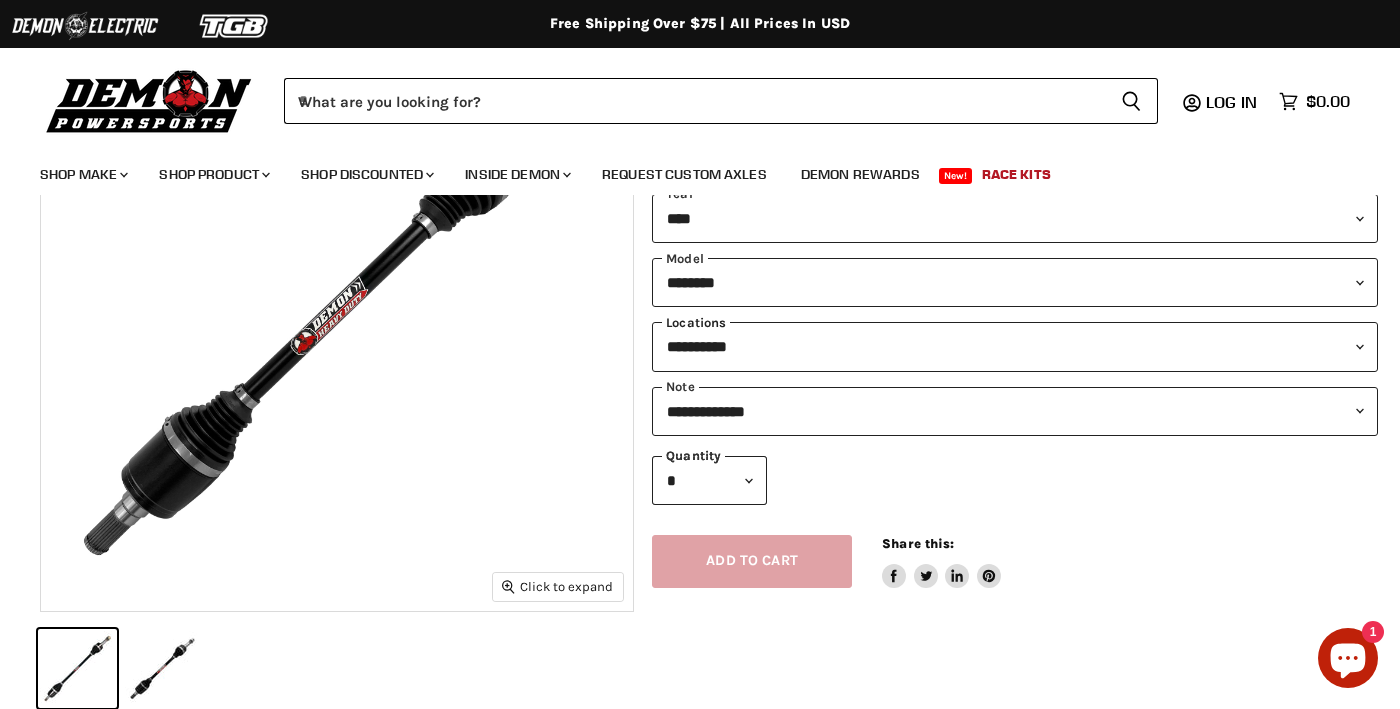 scroll, scrollTop: 270, scrollLeft: 0, axis: vertical 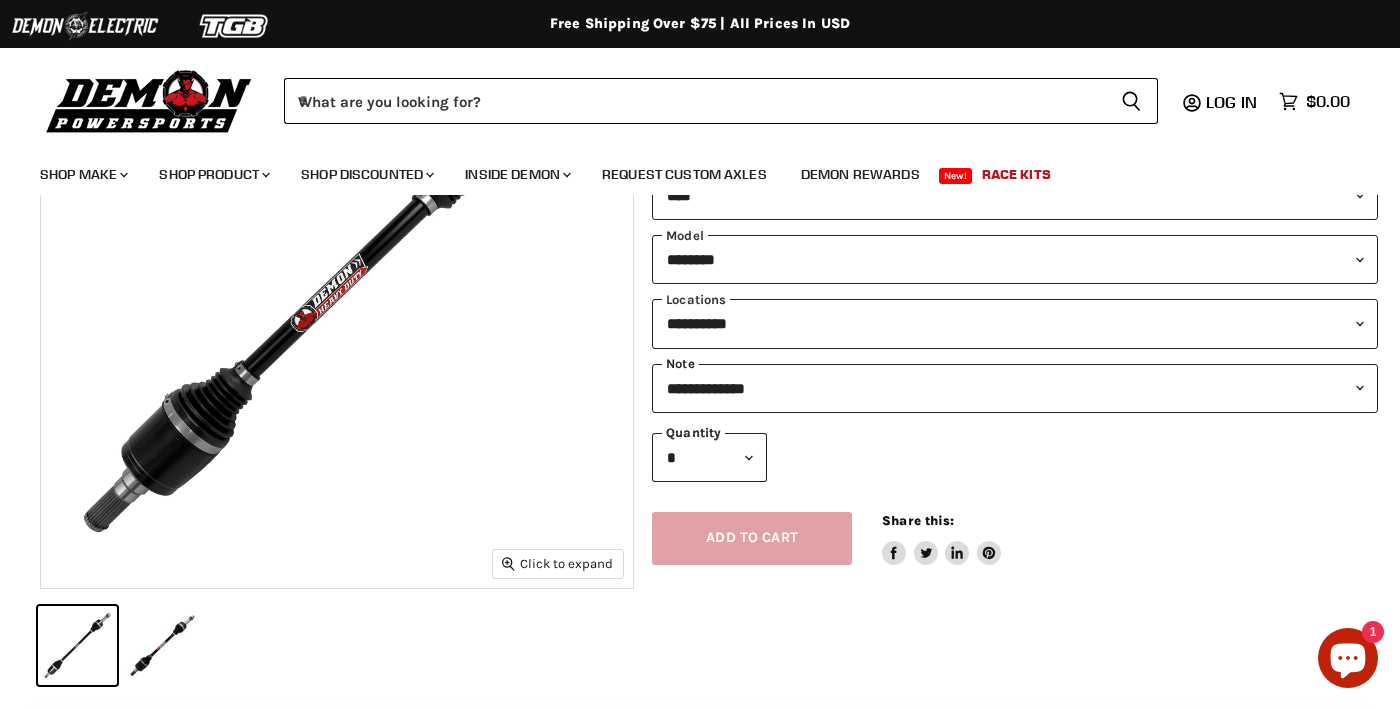 select on "**********" 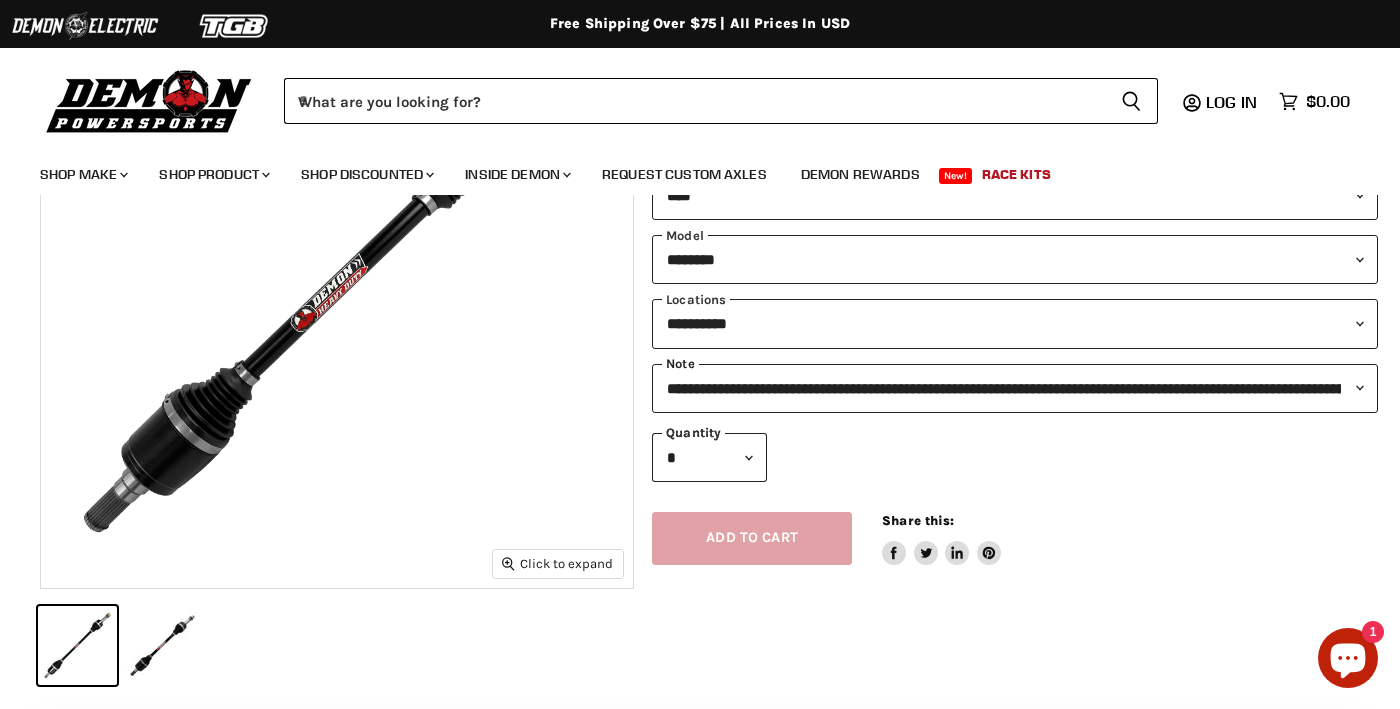 click on "**********" at bounding box center [0, 0] 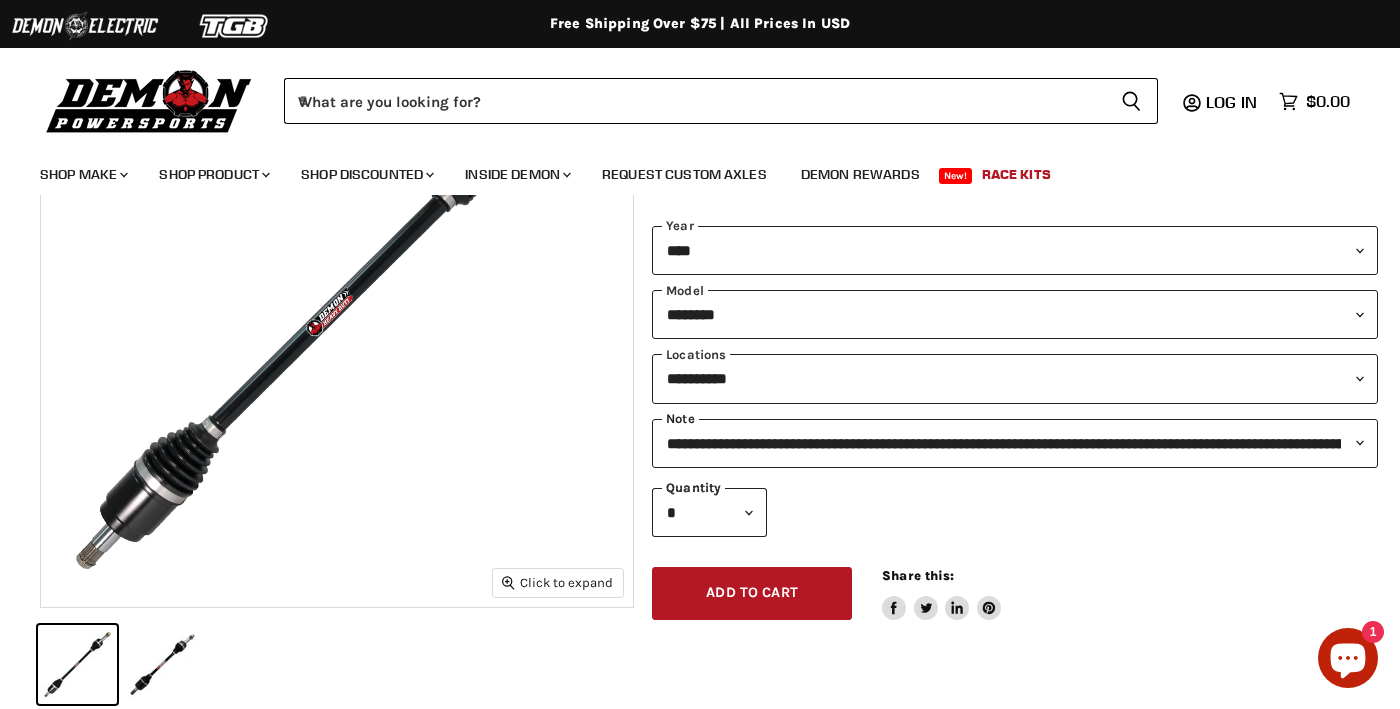 scroll, scrollTop: 164, scrollLeft: 0, axis: vertical 